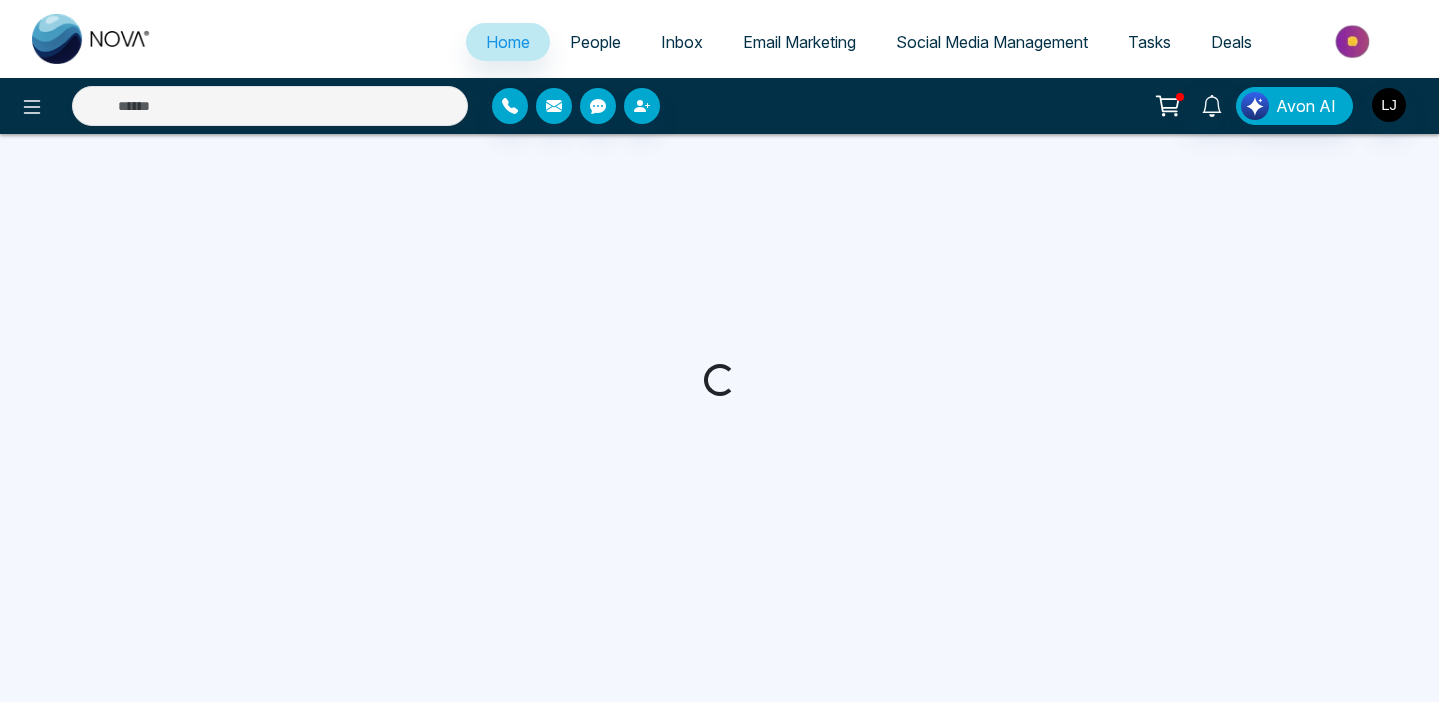 select on "*" 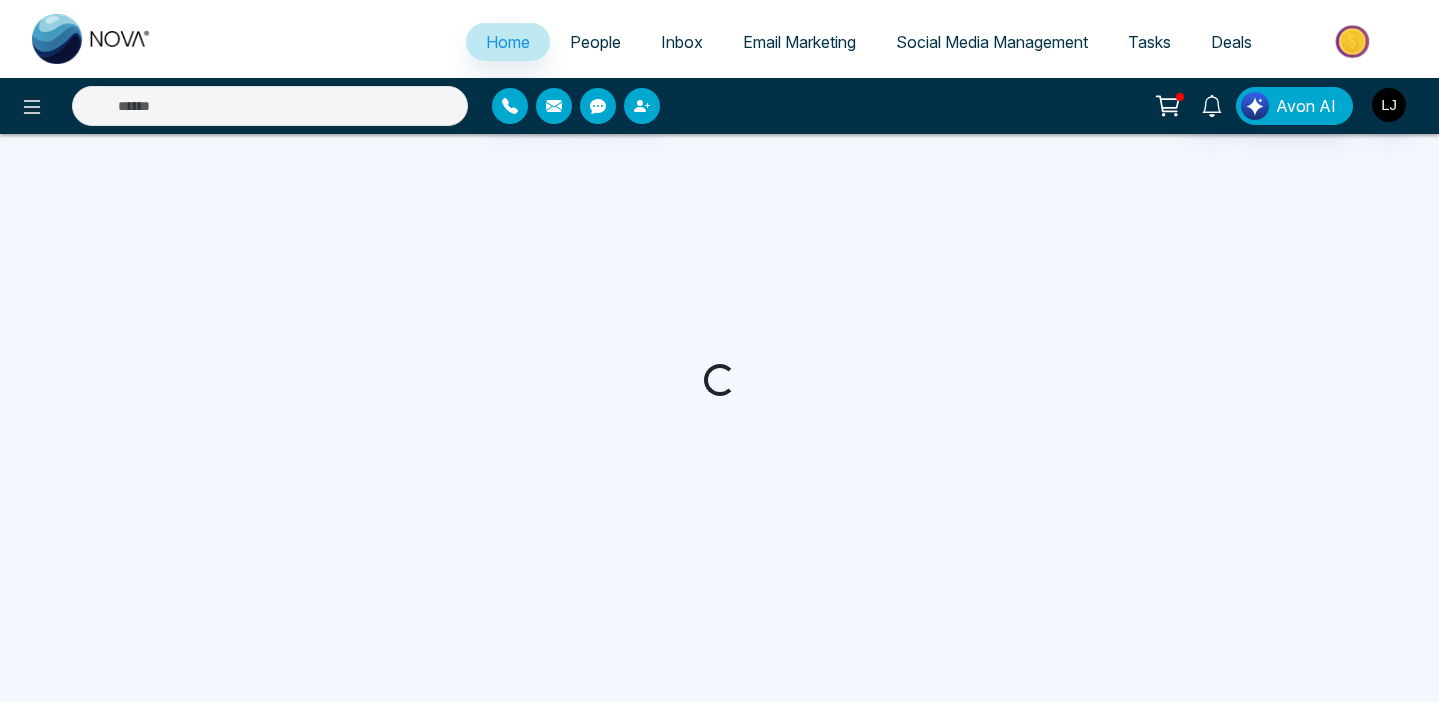 select on "*" 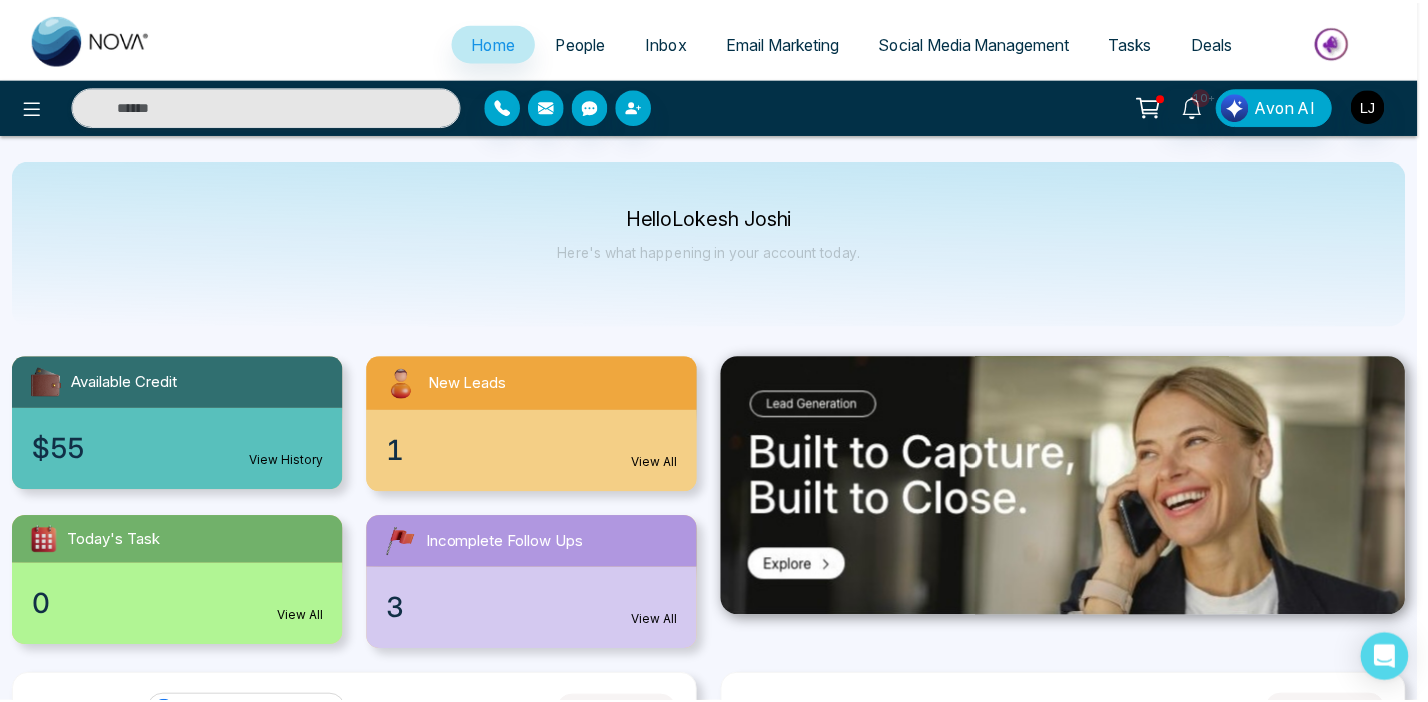 scroll, scrollTop: 0, scrollLeft: 0, axis: both 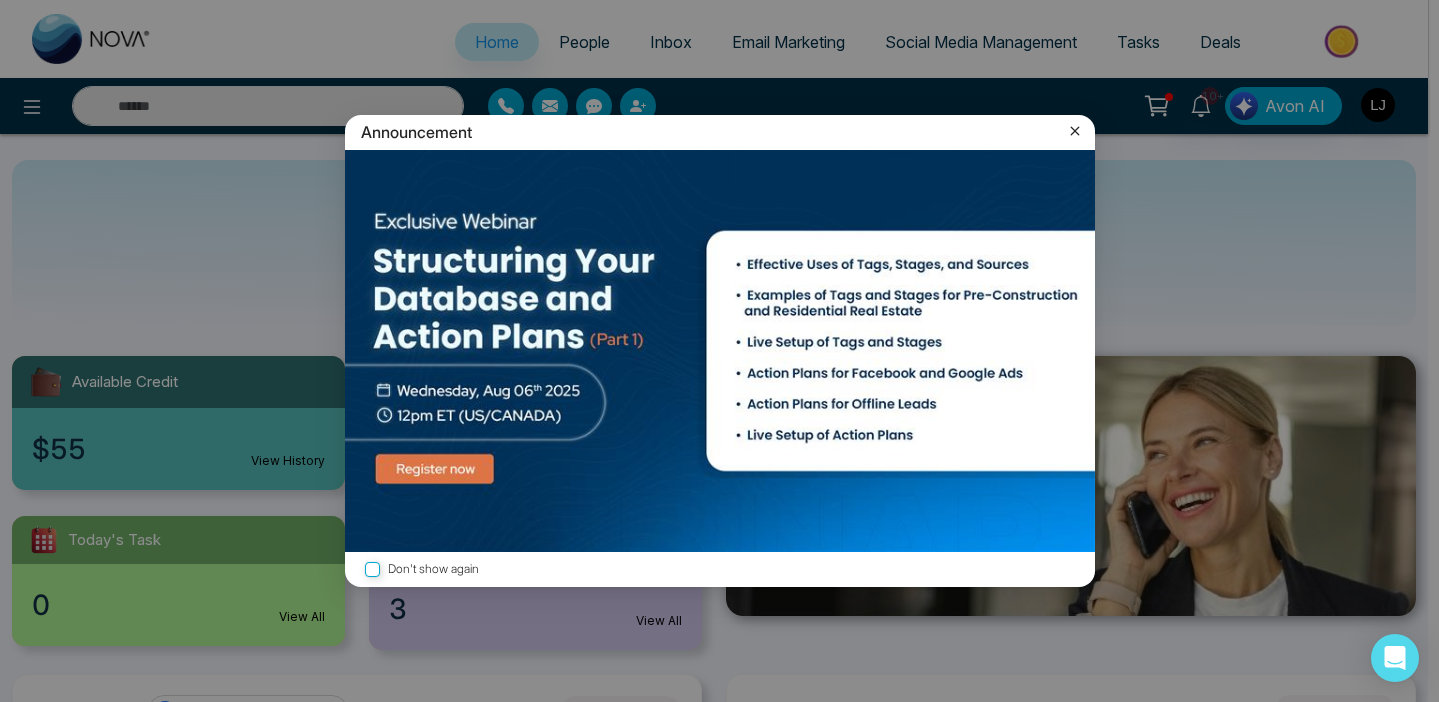click 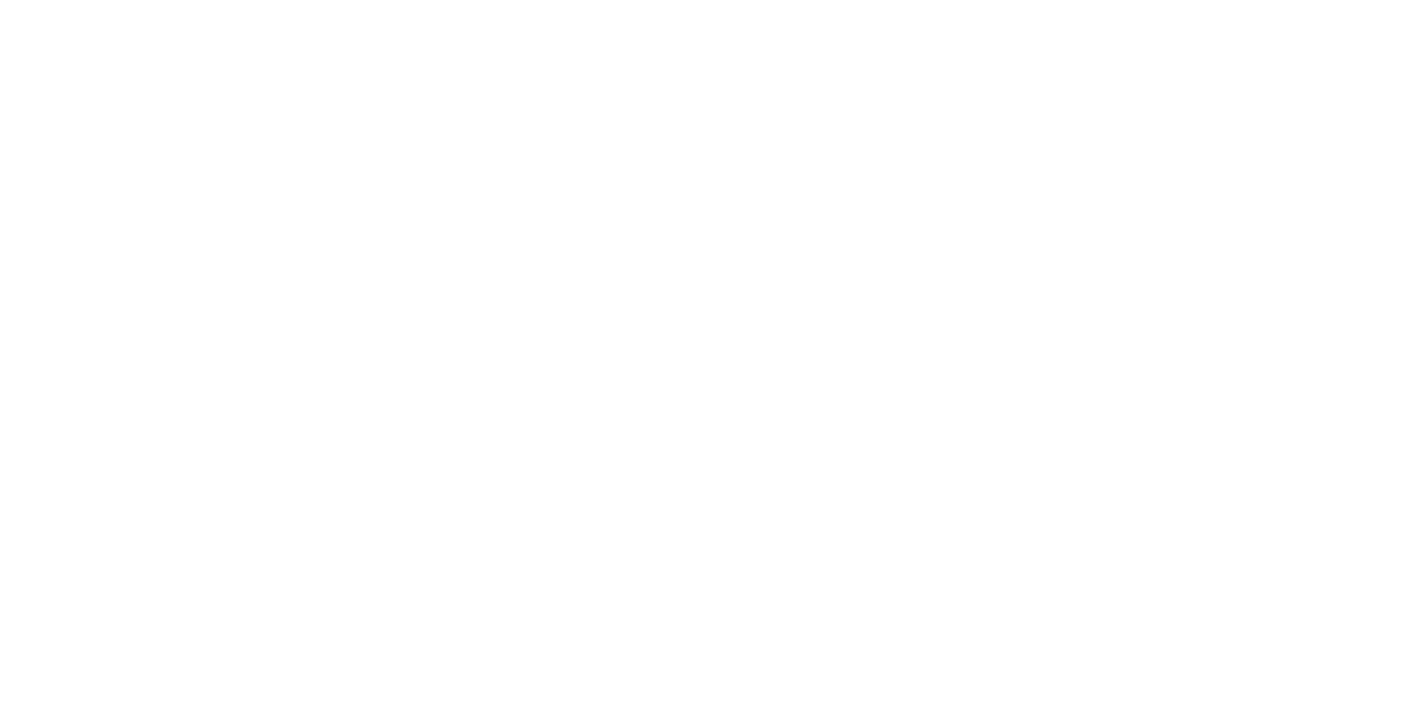 scroll, scrollTop: 0, scrollLeft: 0, axis: both 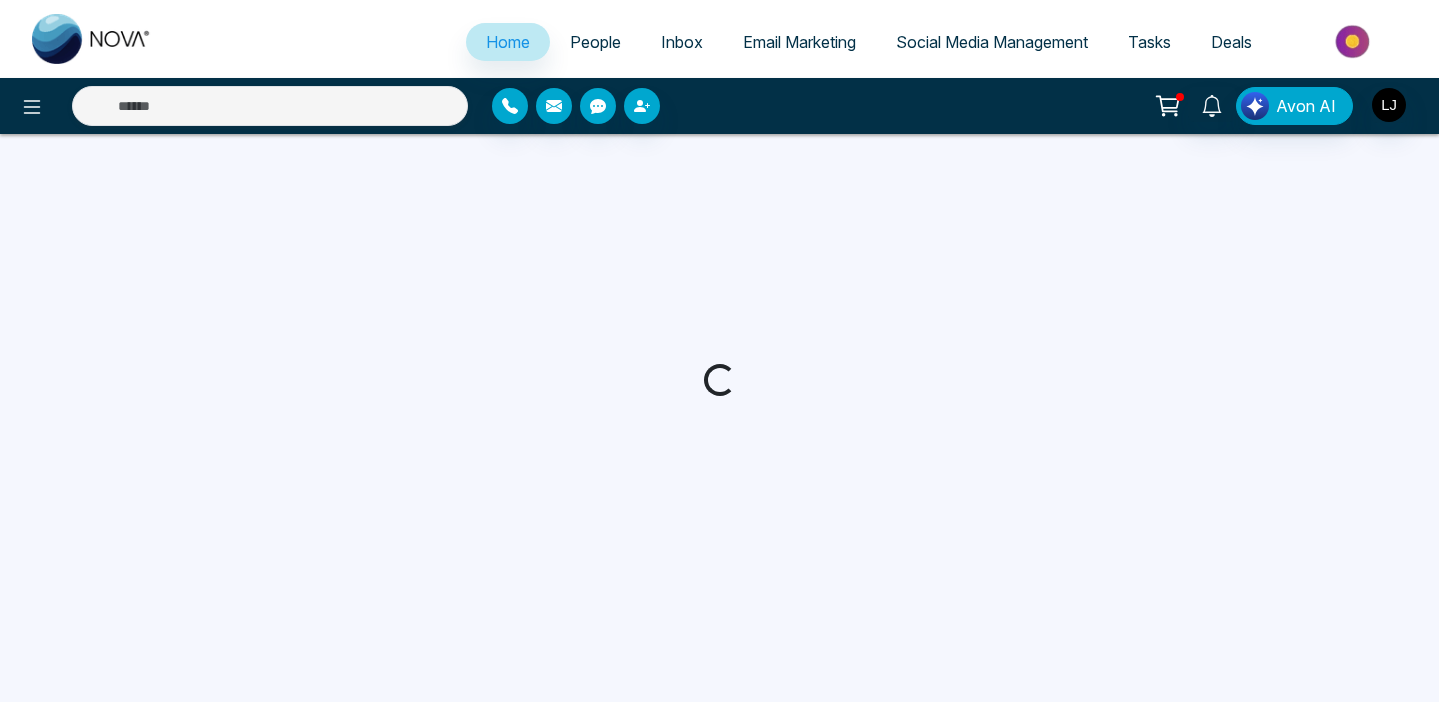 select on "*" 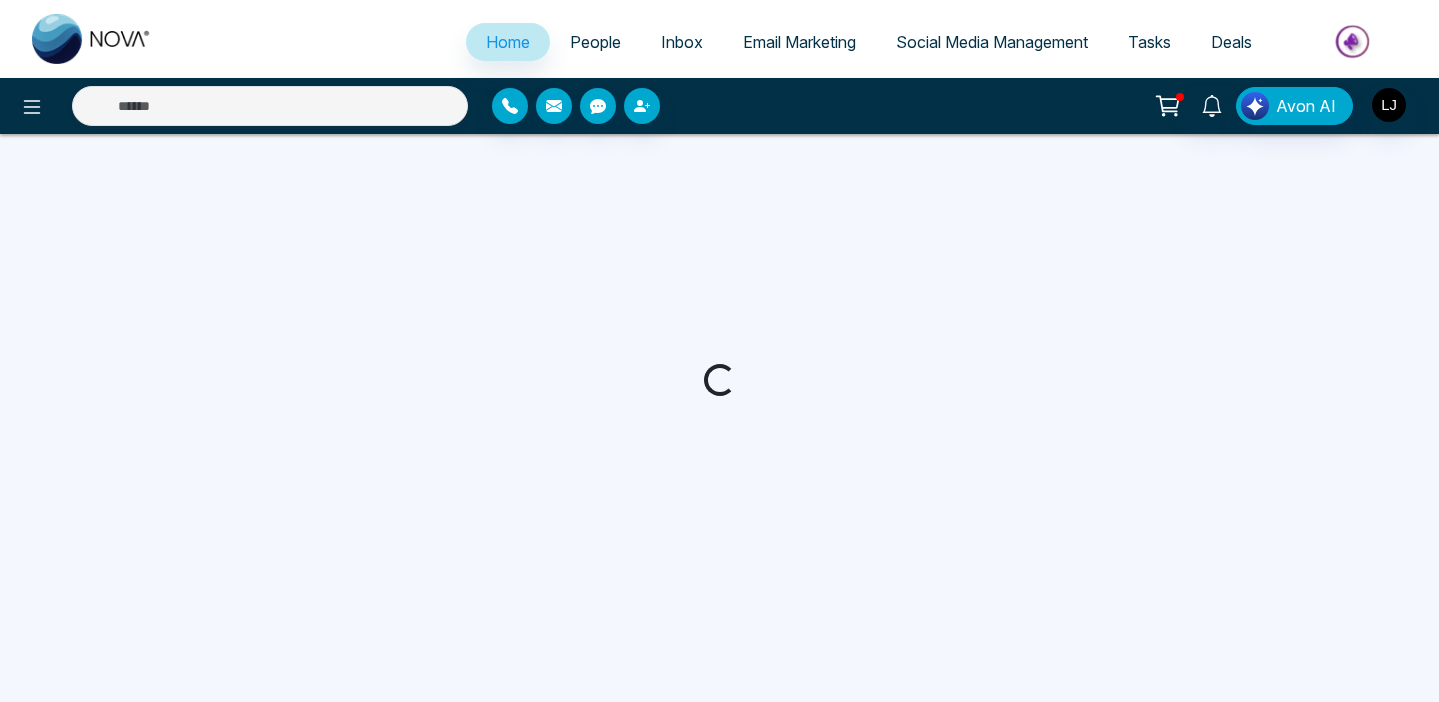select on "*" 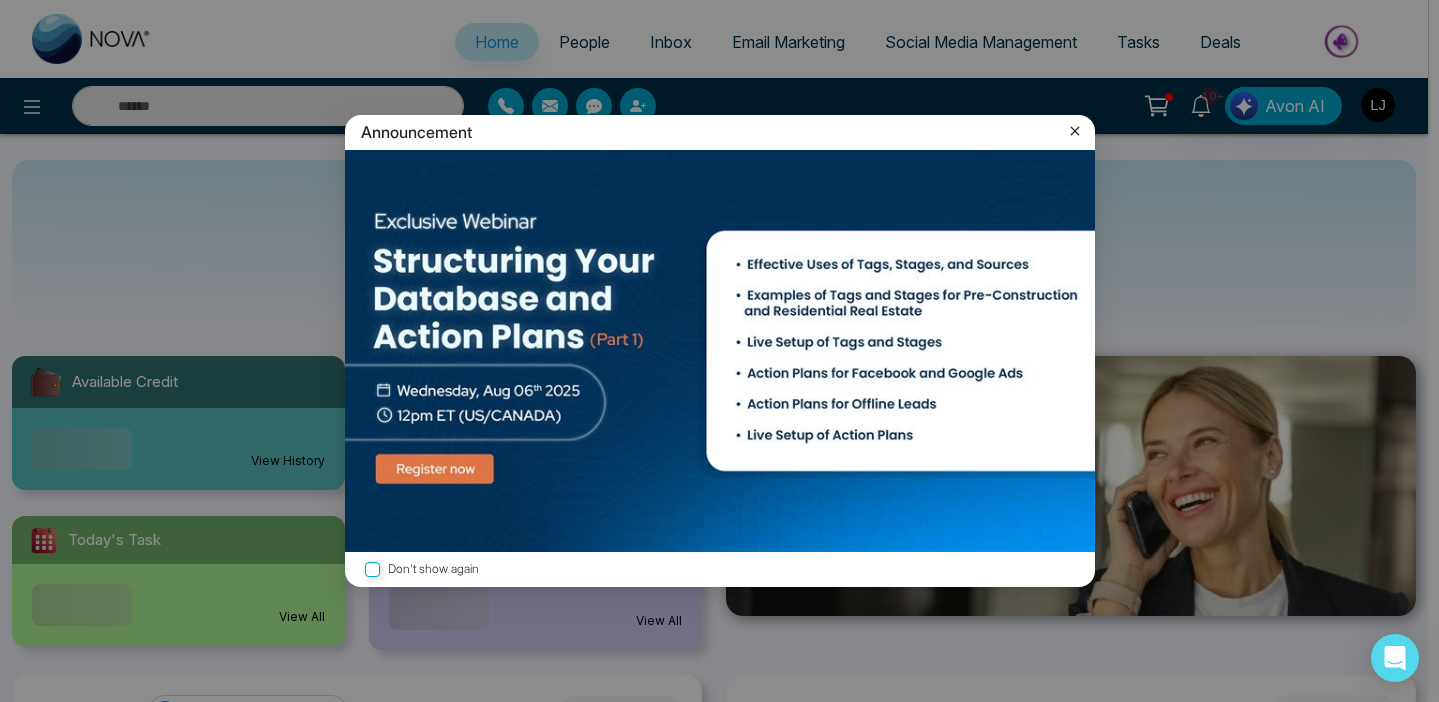 click 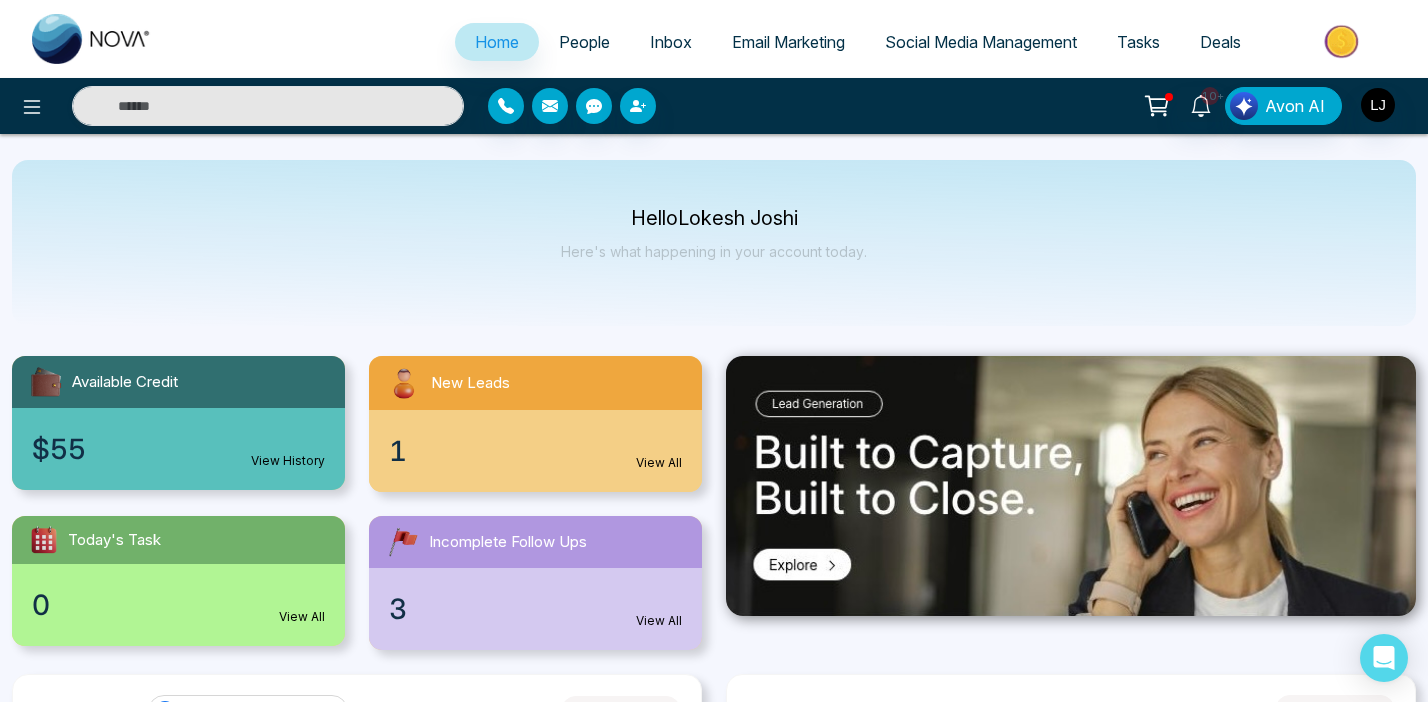 click on "Social Media Management" at bounding box center [981, 42] 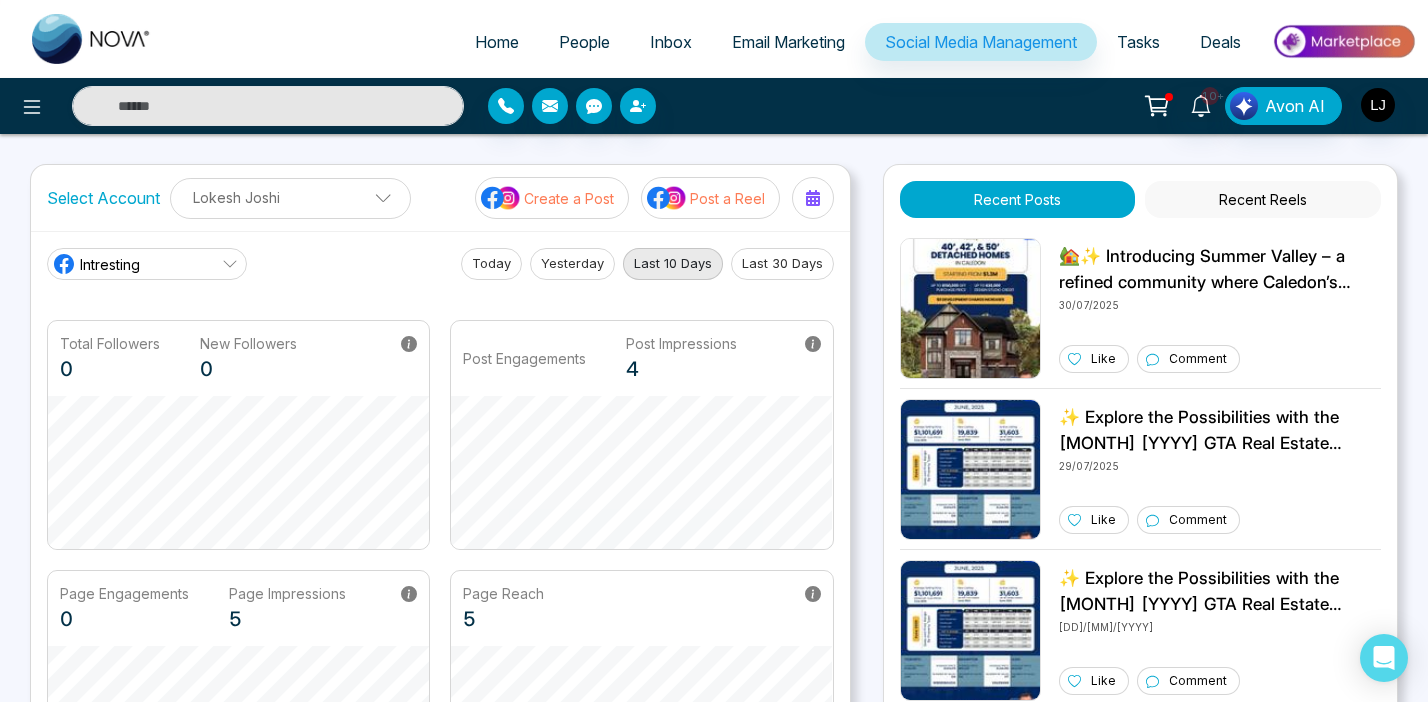 click on "Recent Reels" at bounding box center (1263, 199) 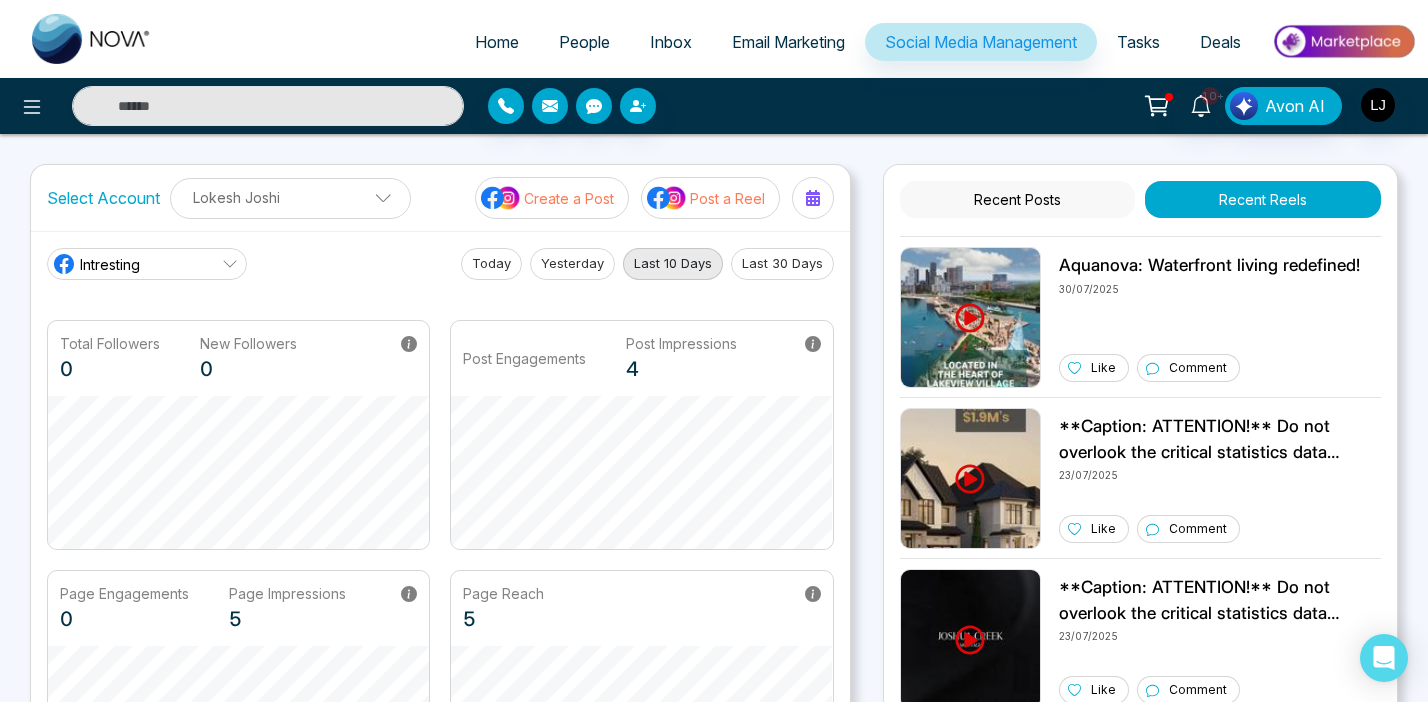 scroll, scrollTop: 0, scrollLeft: 0, axis: both 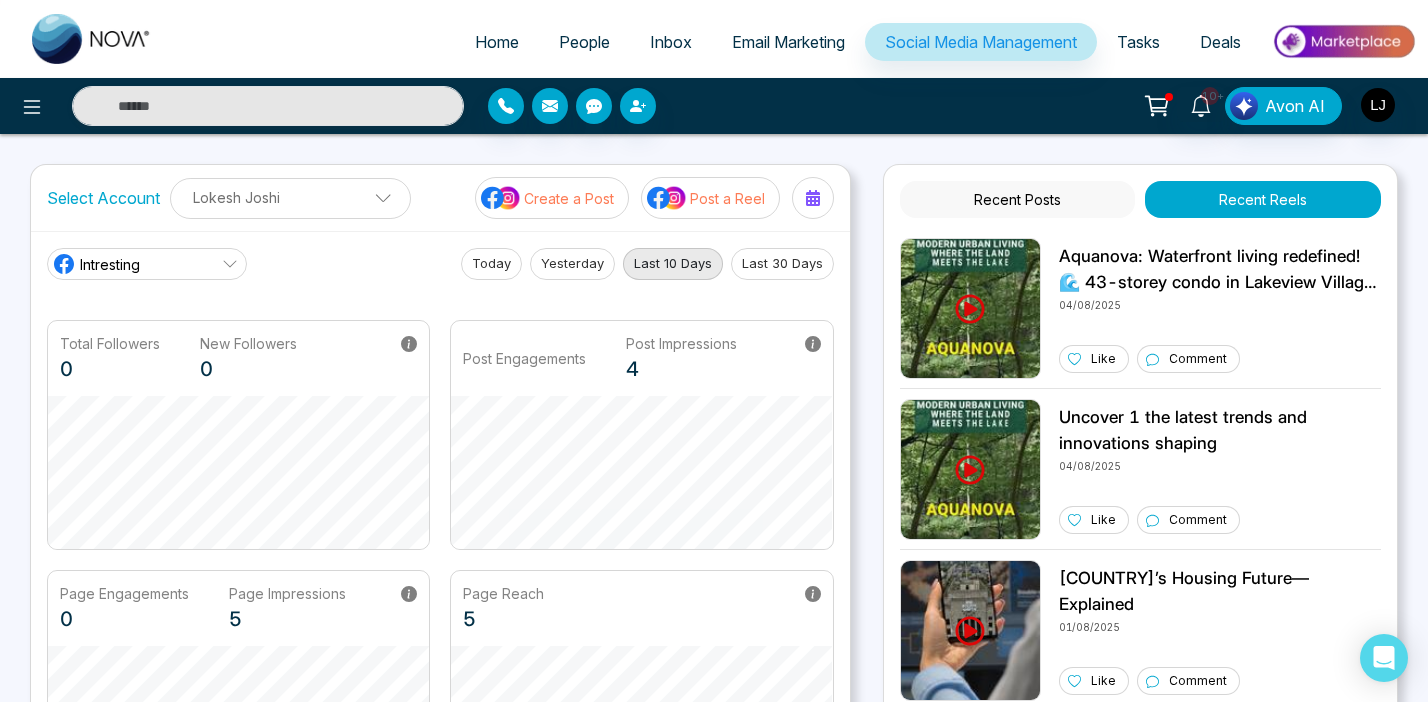 click on "Recent Posts" at bounding box center (1018, 199) 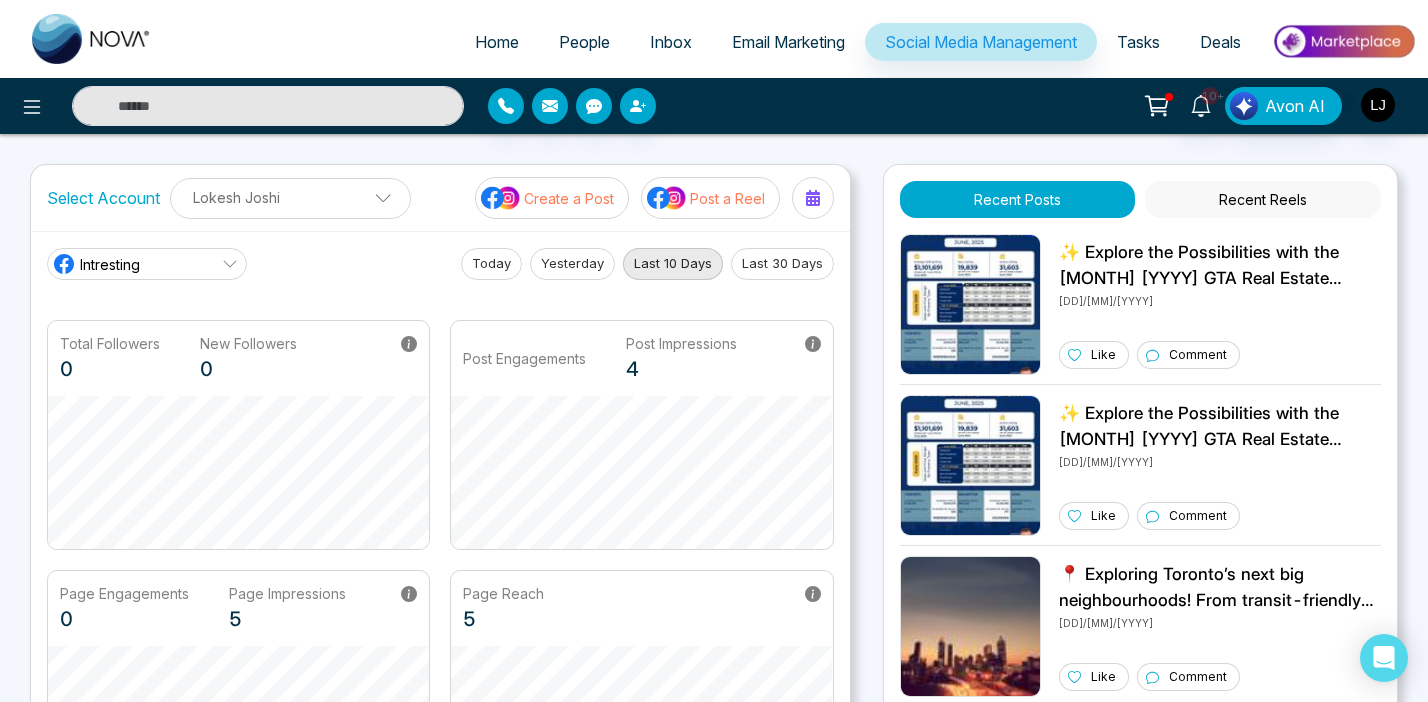 scroll, scrollTop: 0, scrollLeft: 0, axis: both 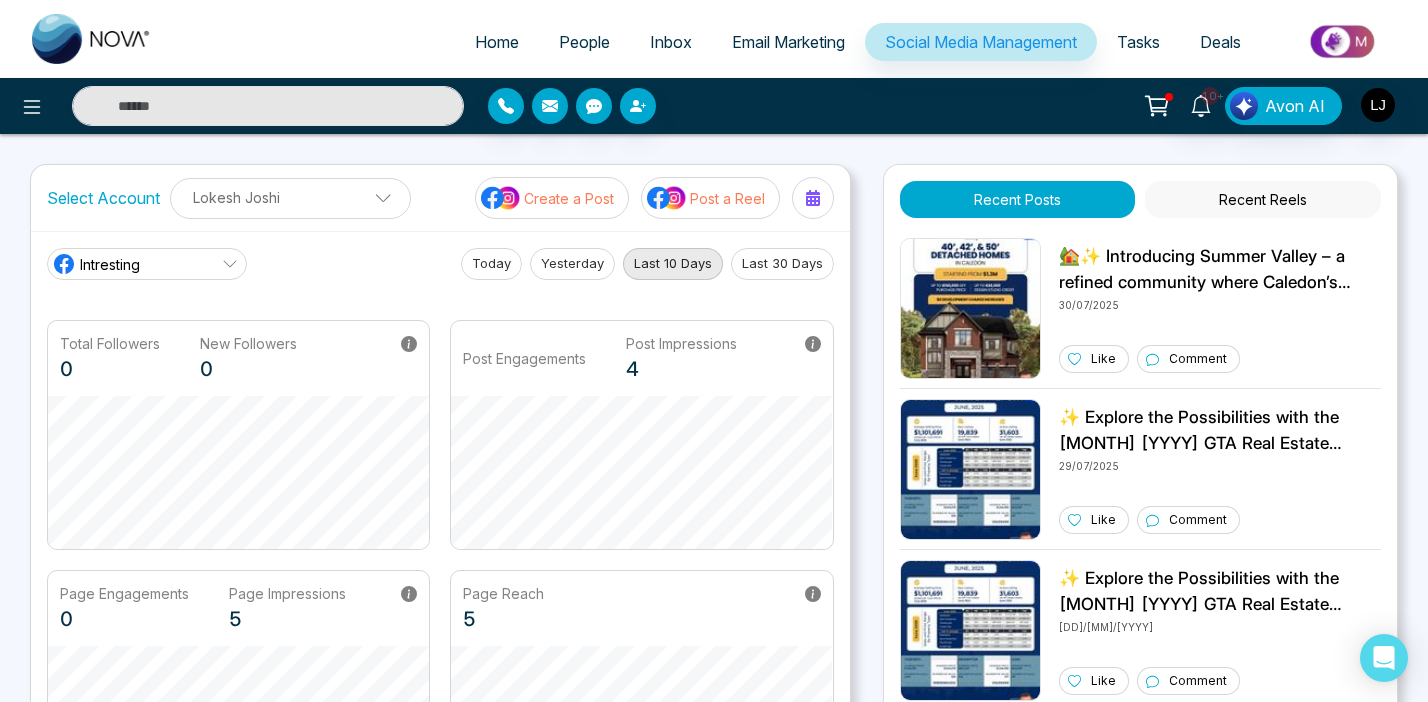 click on "Recent Reels" at bounding box center [1263, 199] 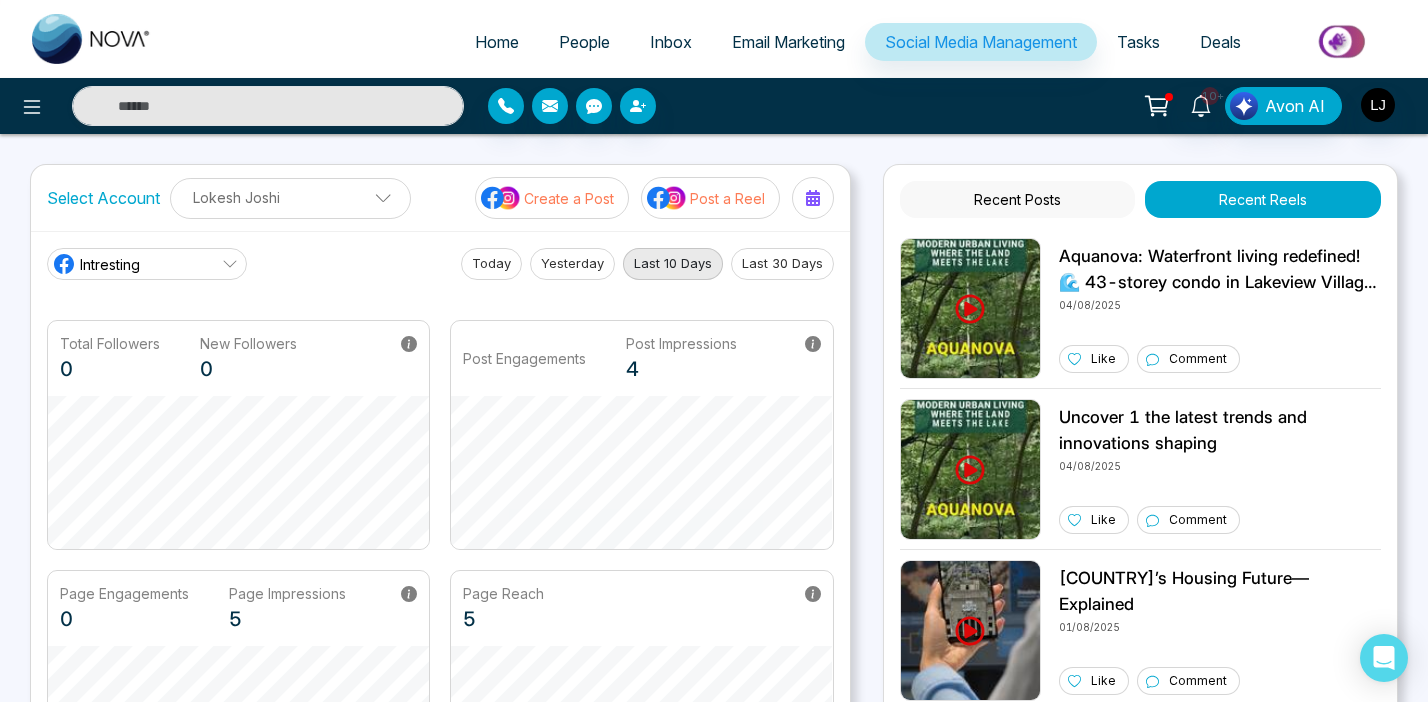 click on "10+ Avon AI" at bounding box center (1130, 106) 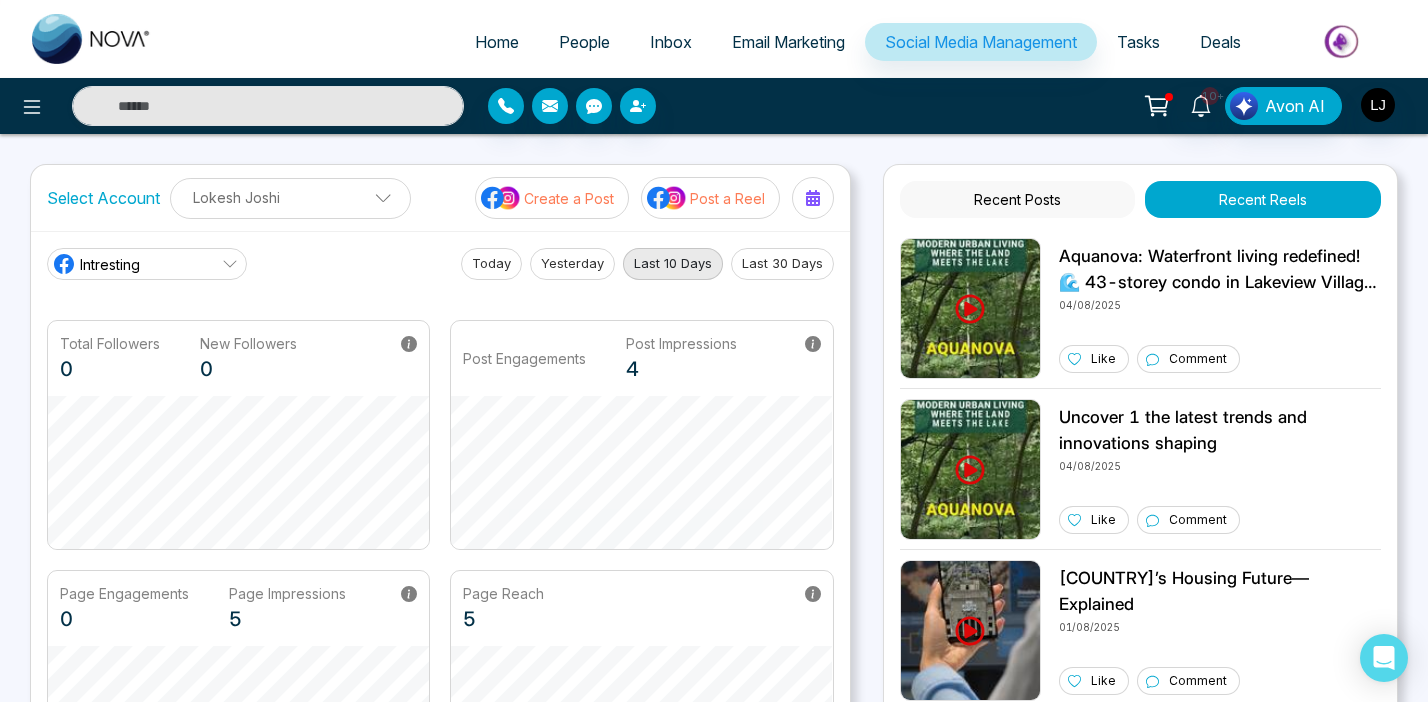 click on "Post a Reel" at bounding box center [727, 198] 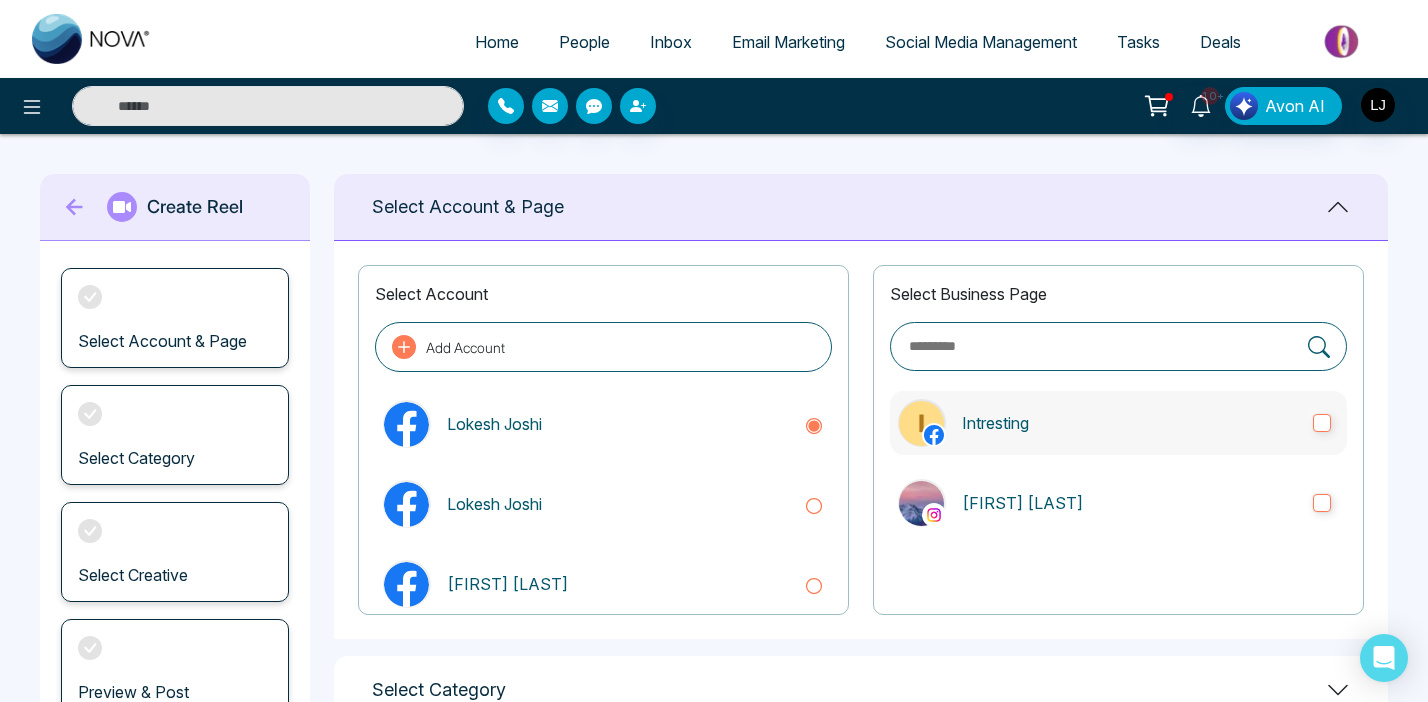 click on "Intresting" at bounding box center [1118, 423] 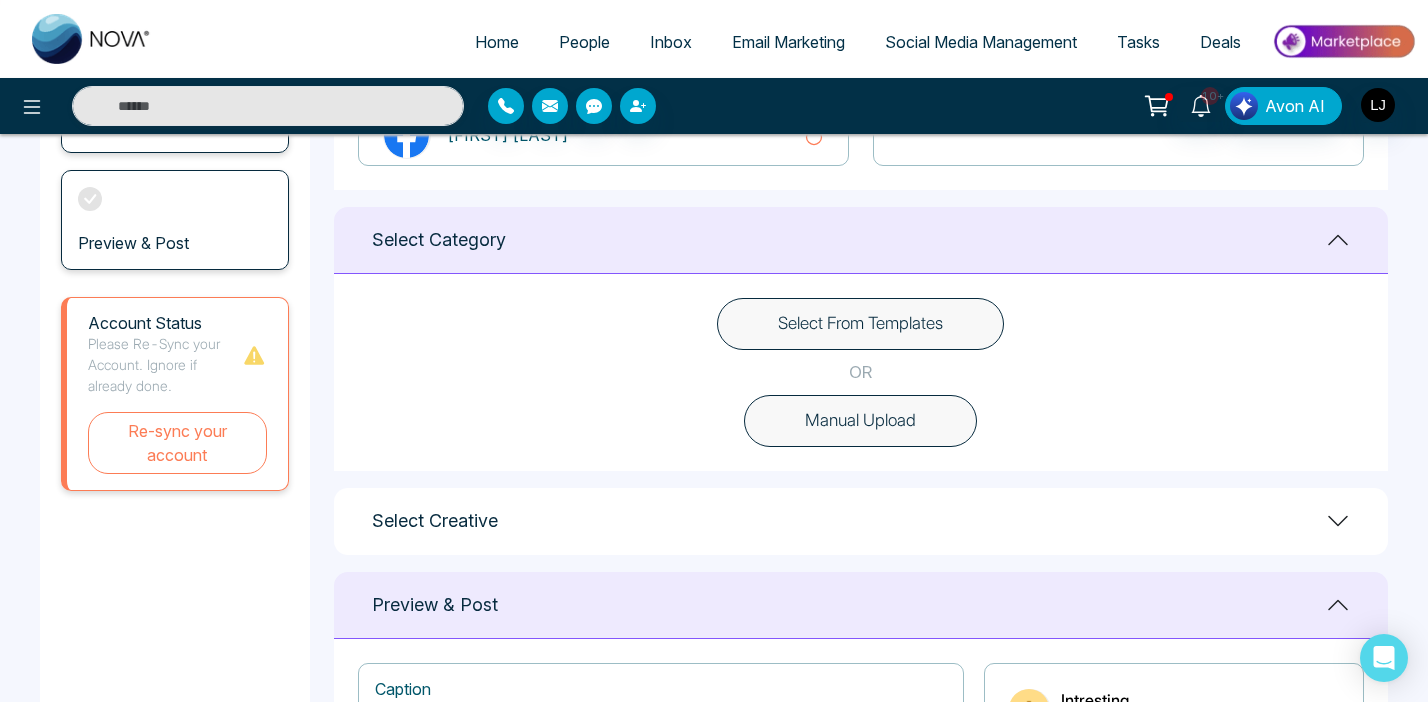 scroll, scrollTop: 451, scrollLeft: 0, axis: vertical 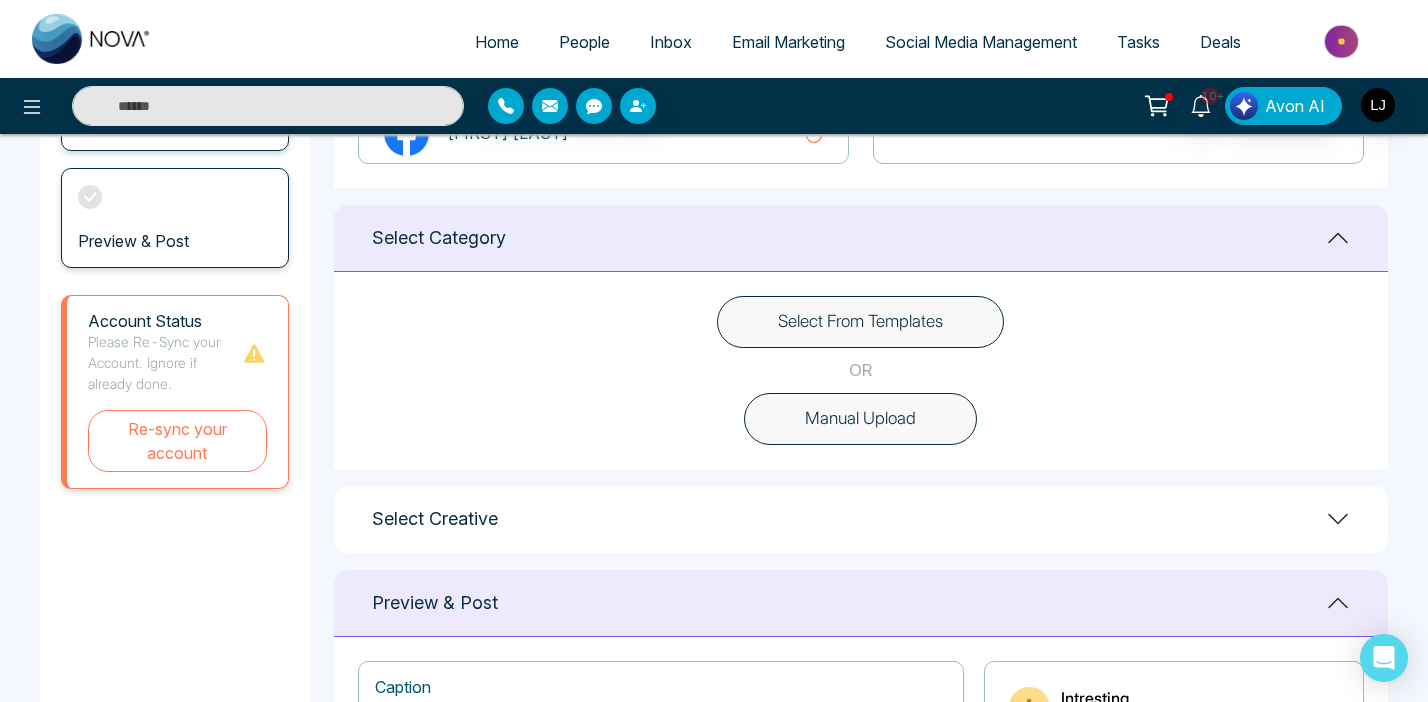 click on "Manual Upload" at bounding box center [860, 419] 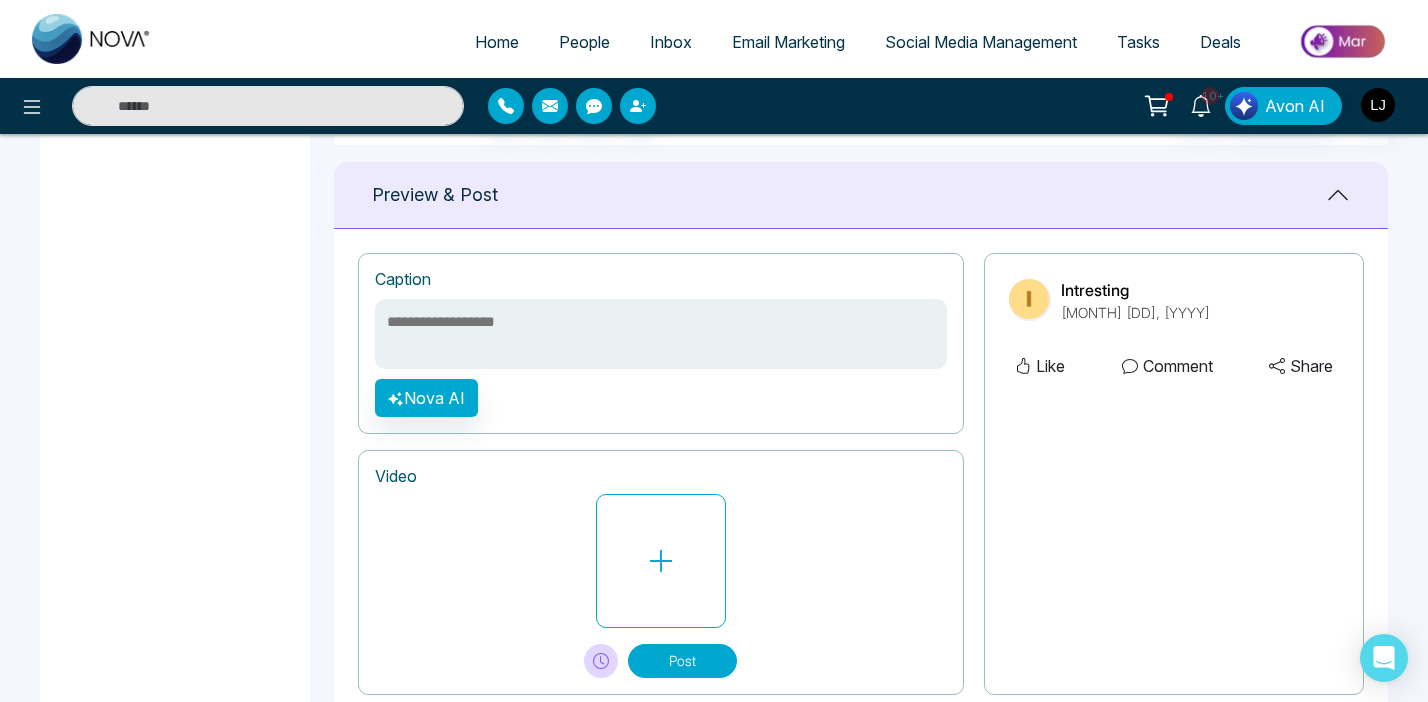 scroll, scrollTop: 776, scrollLeft: 0, axis: vertical 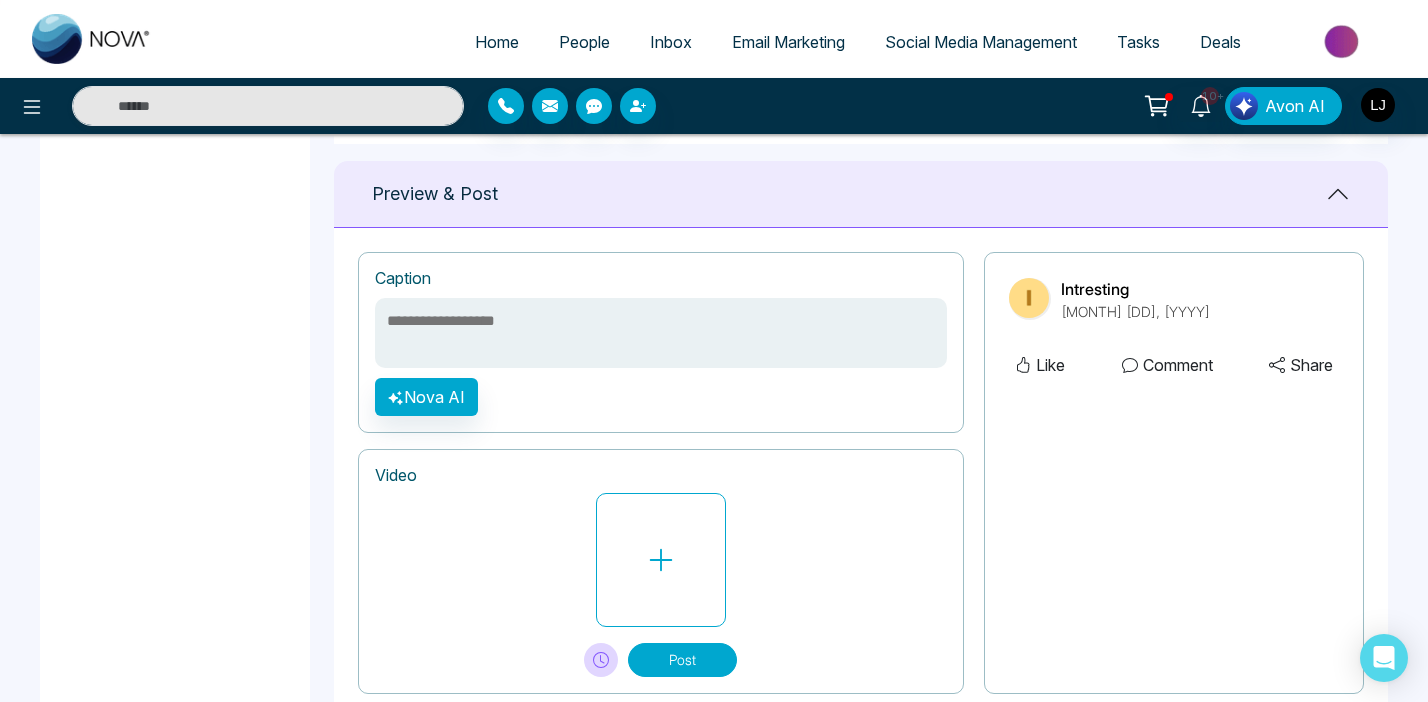 click at bounding box center [661, 333] 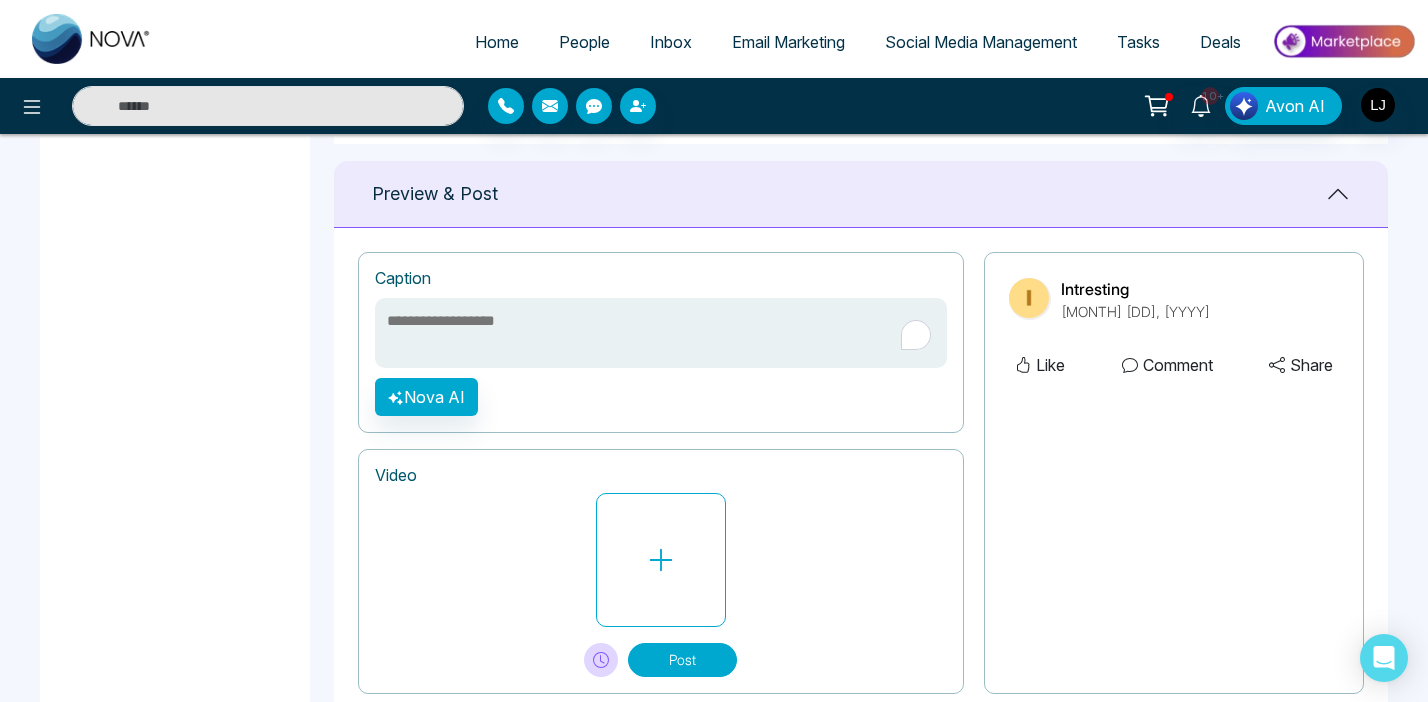 paste on "**********" 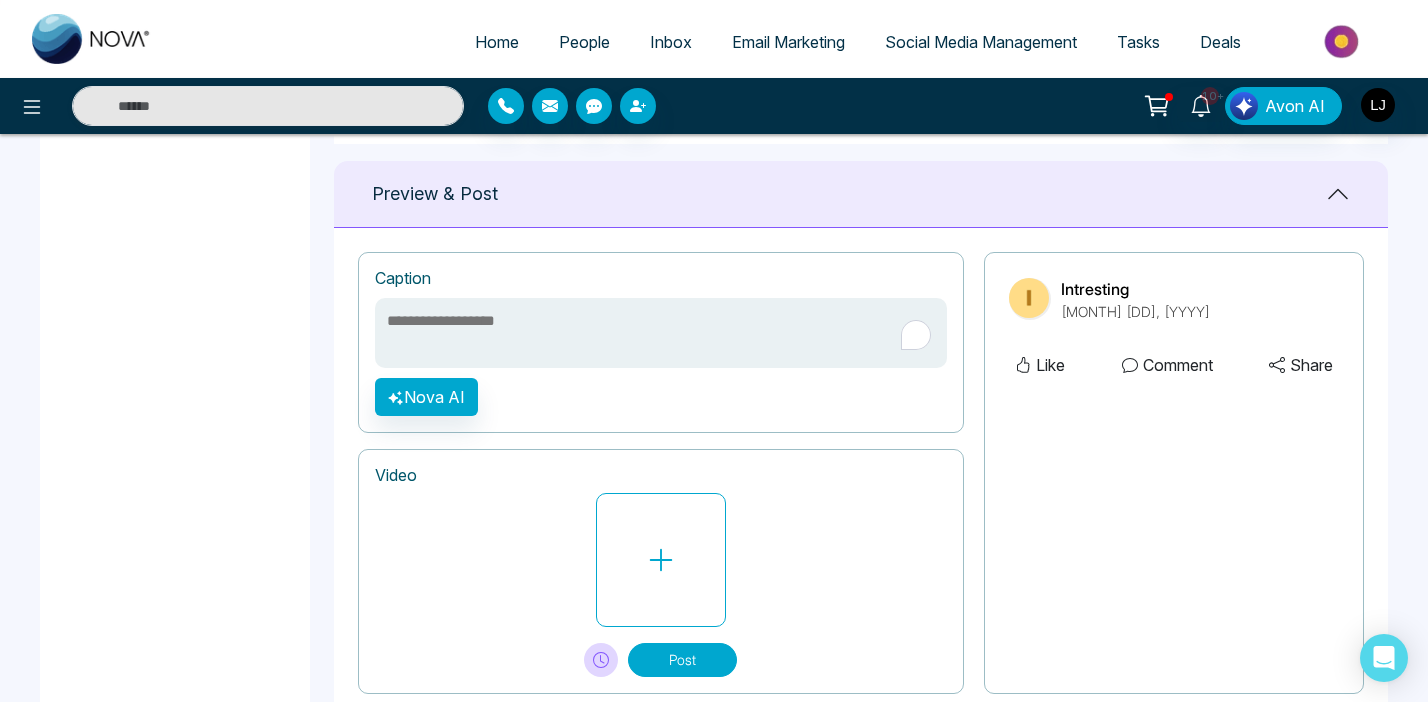 type on "**********" 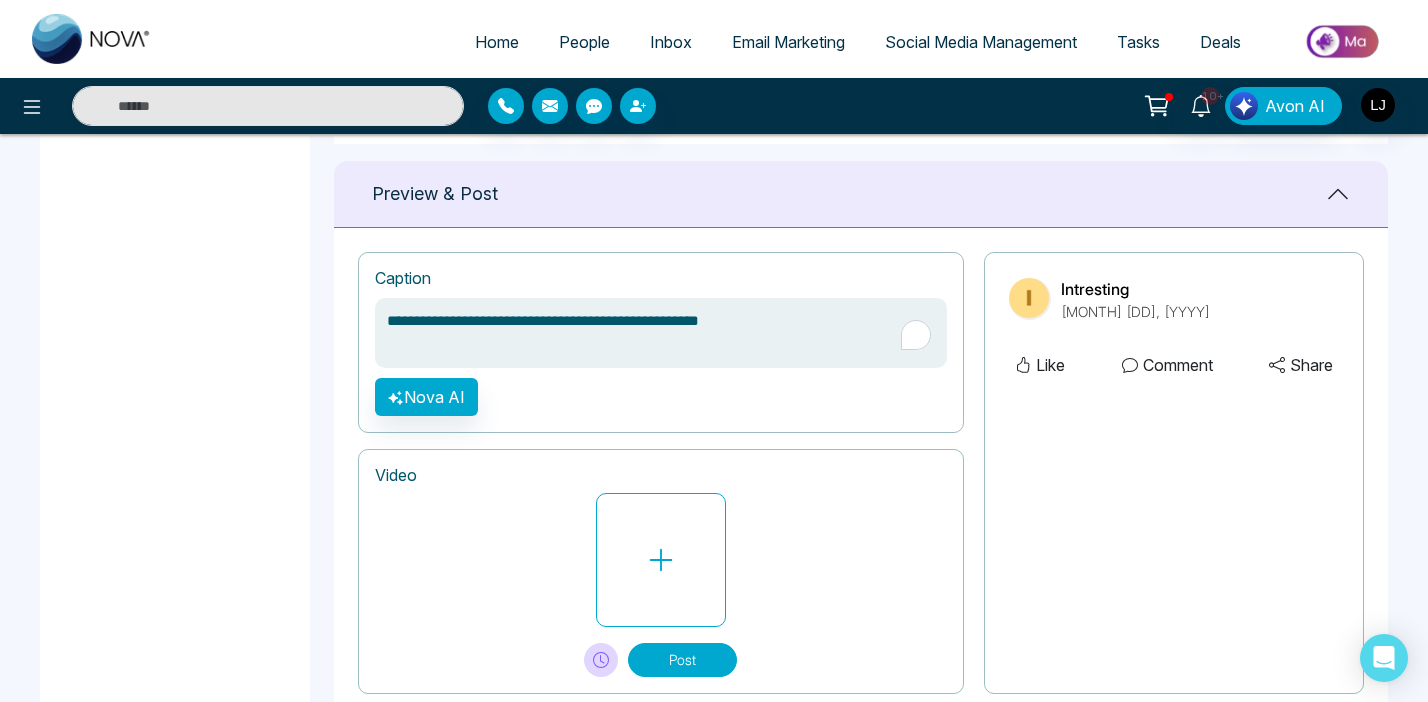 type on "**********" 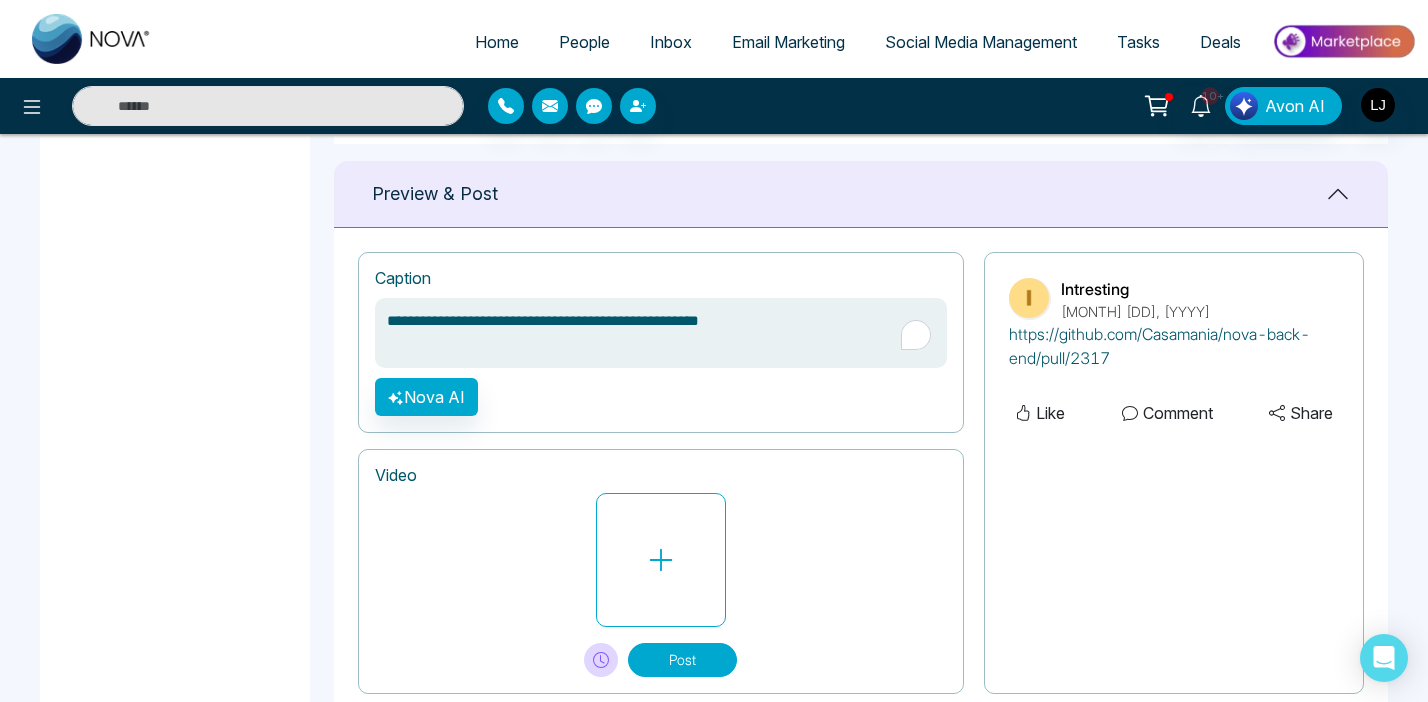 type 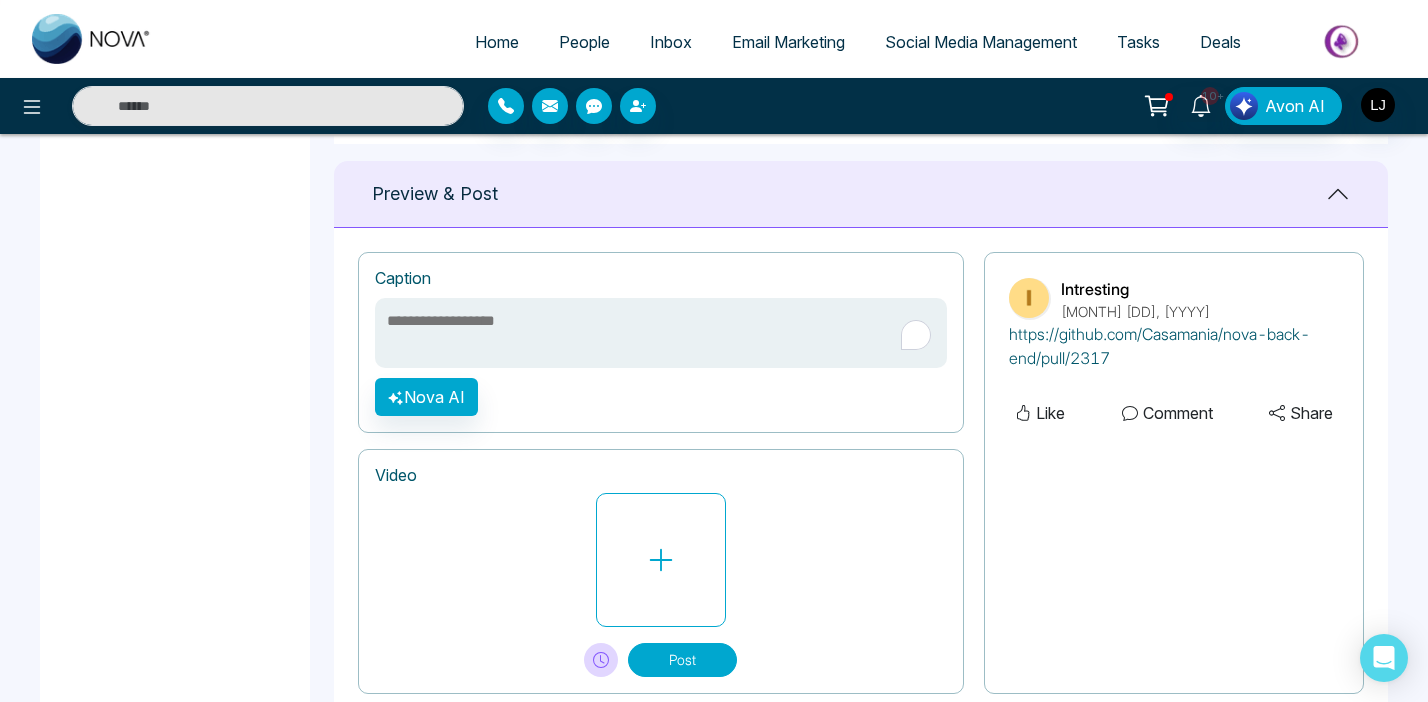 type 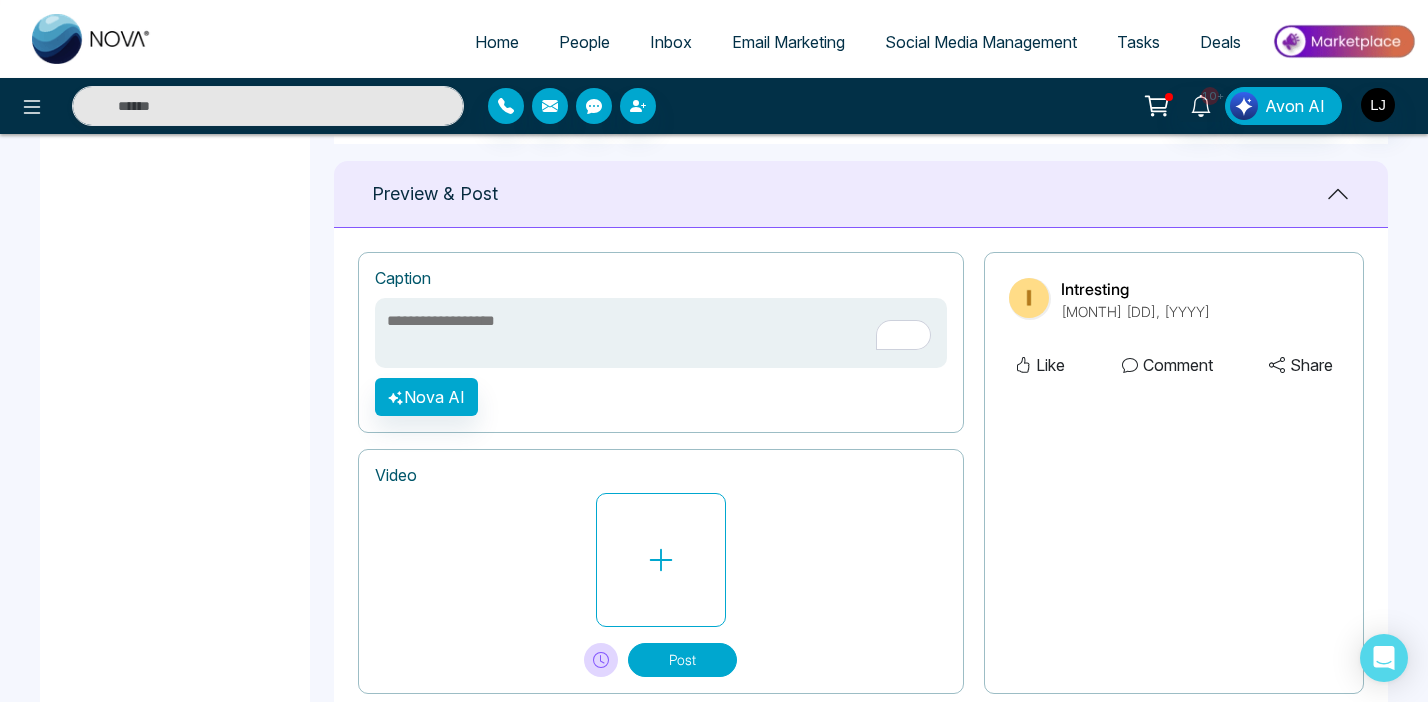 click at bounding box center [661, 333] 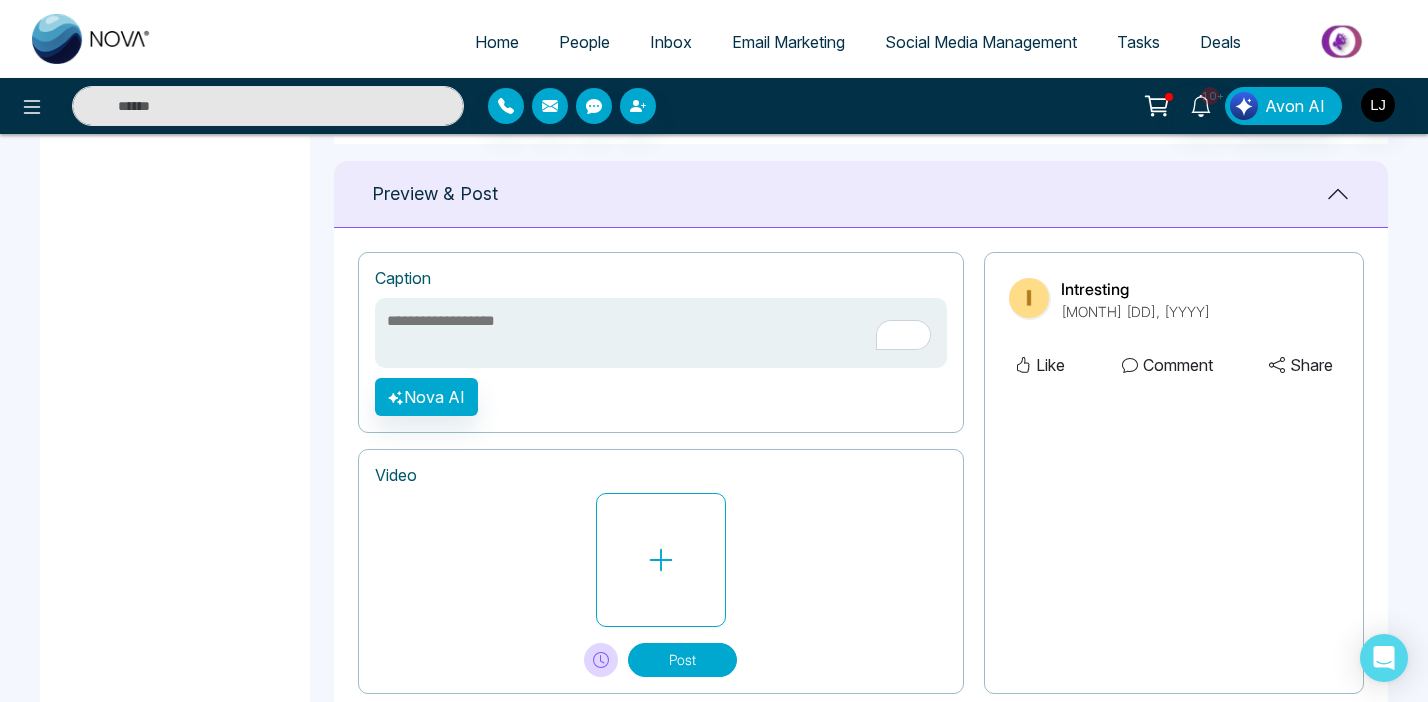 type on "*" 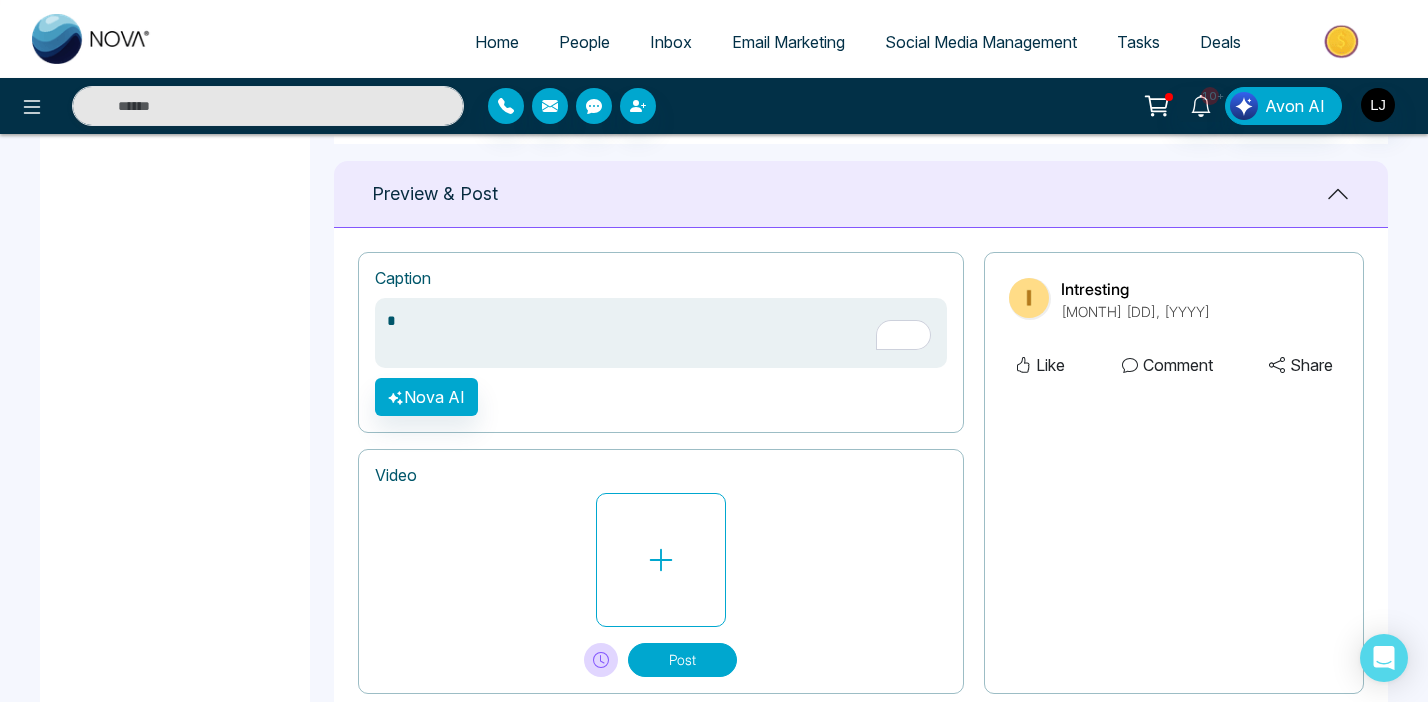 type on "*" 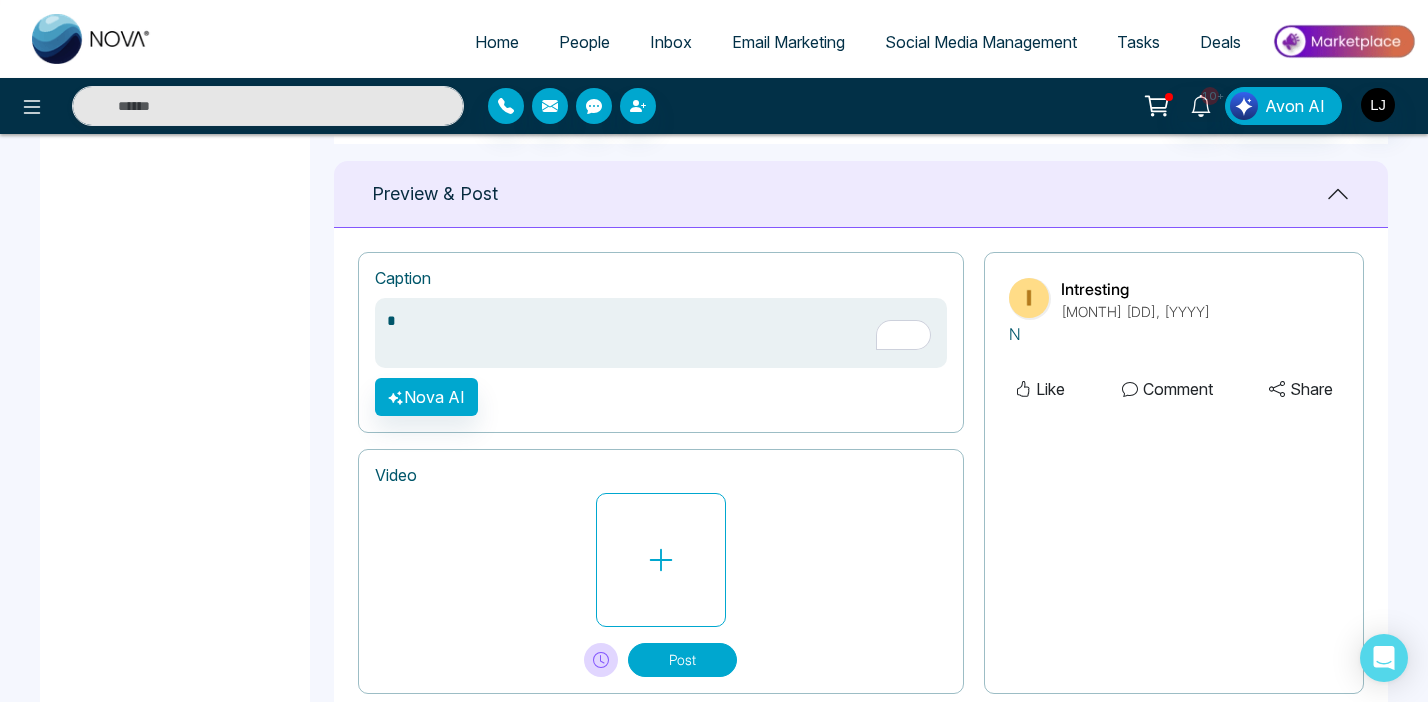 type on "**" 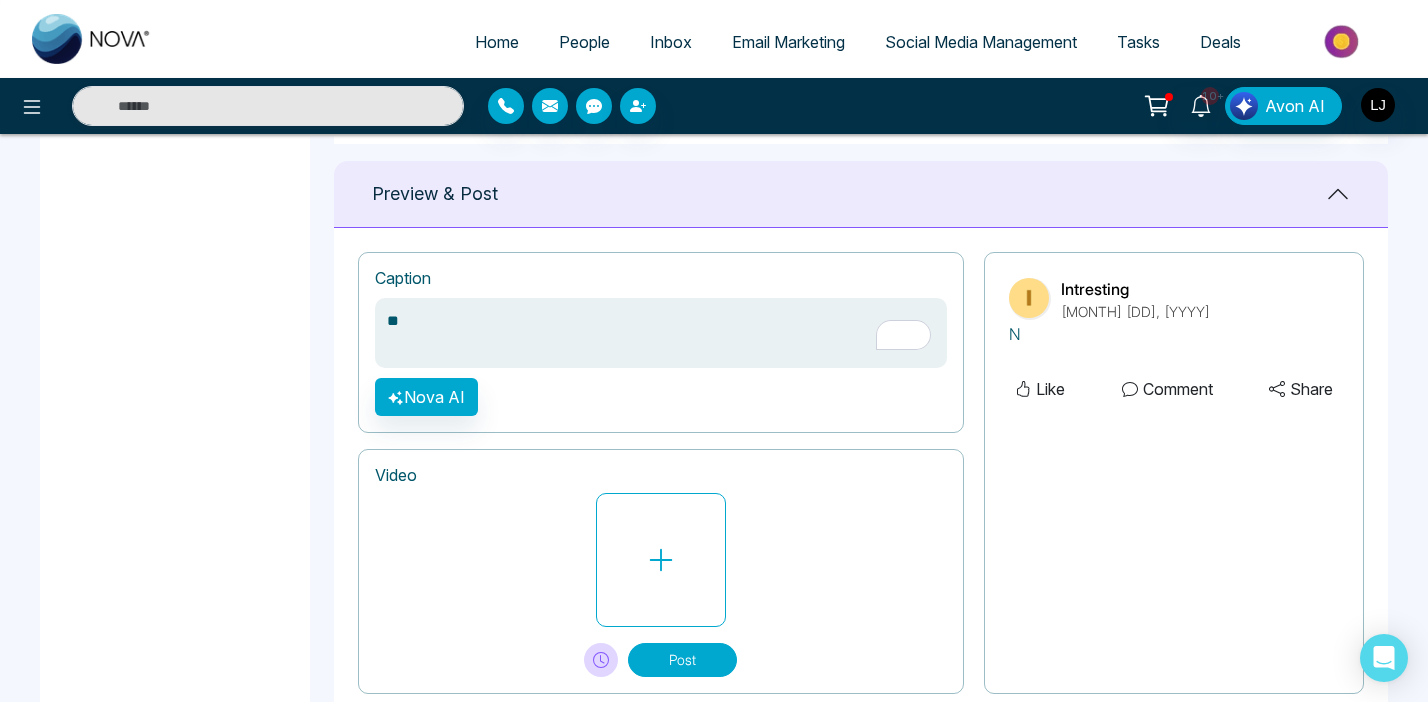 type on "**" 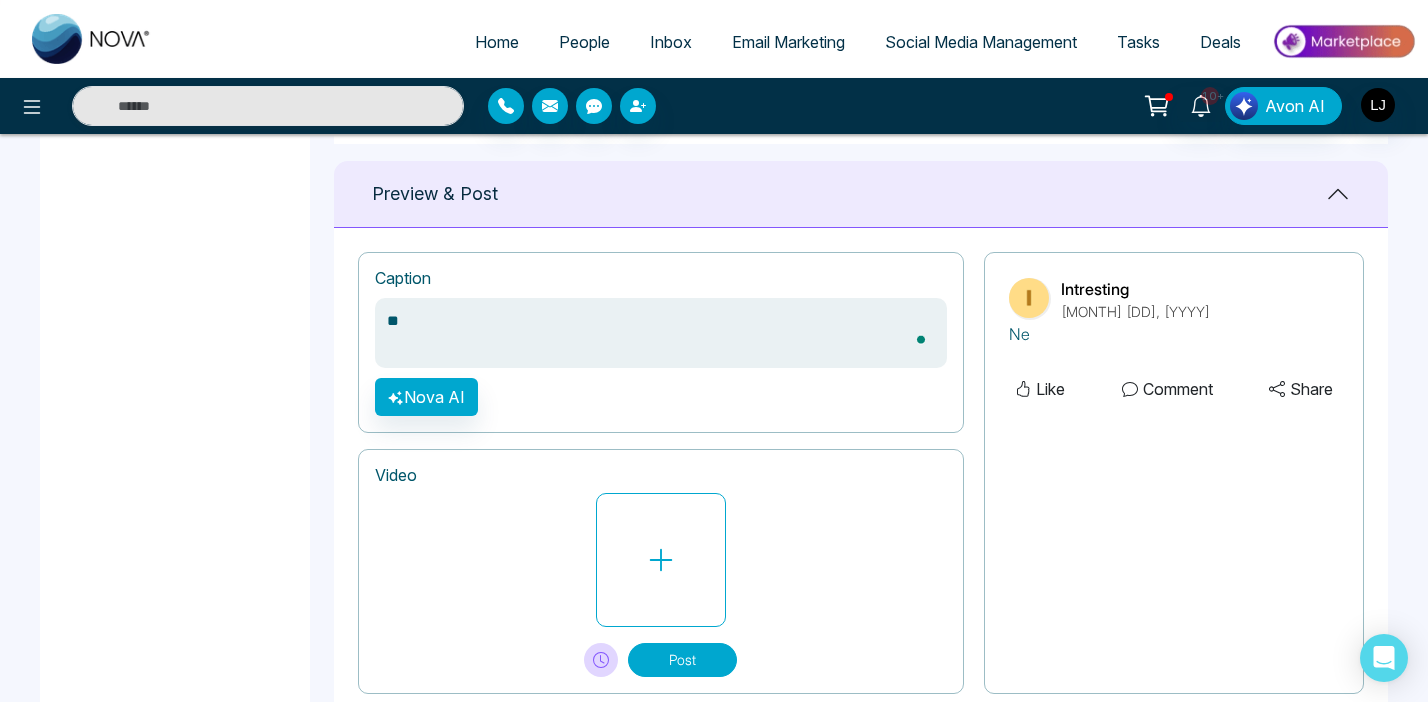 type on "***" 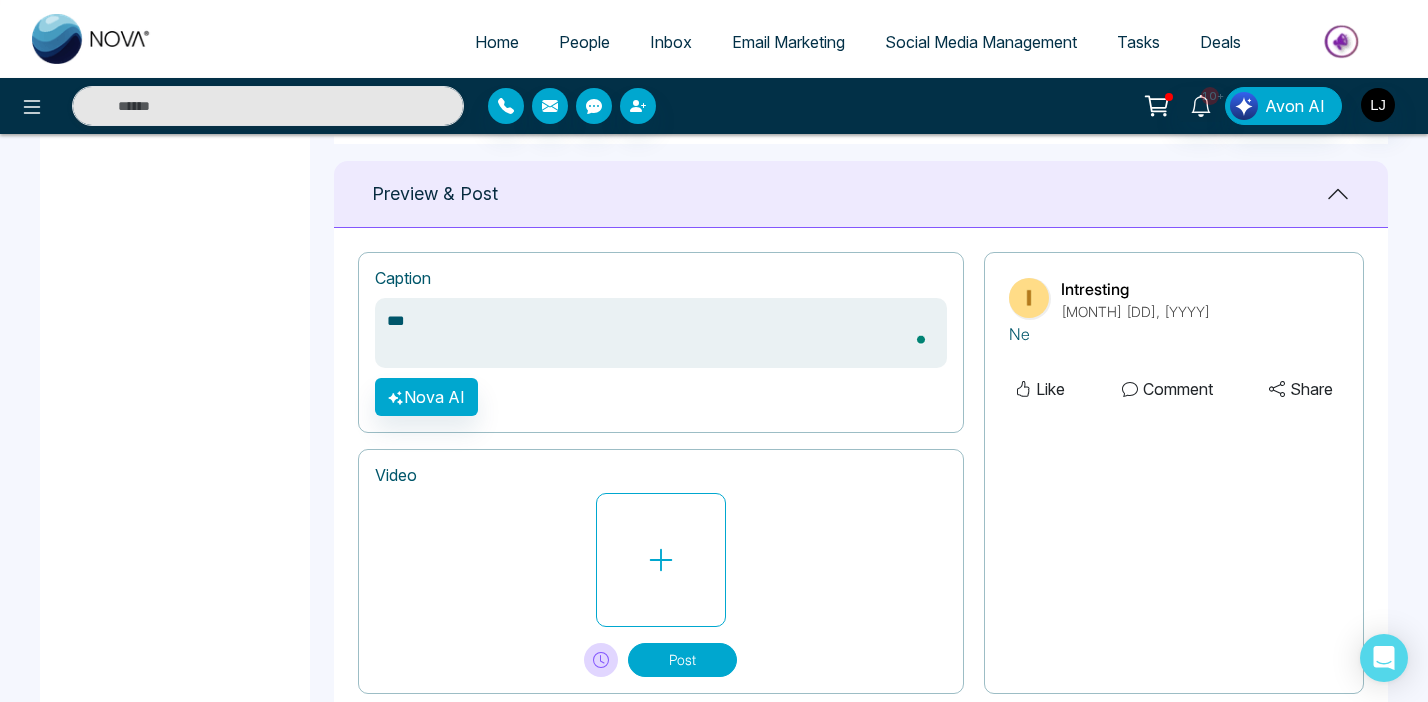 type on "***" 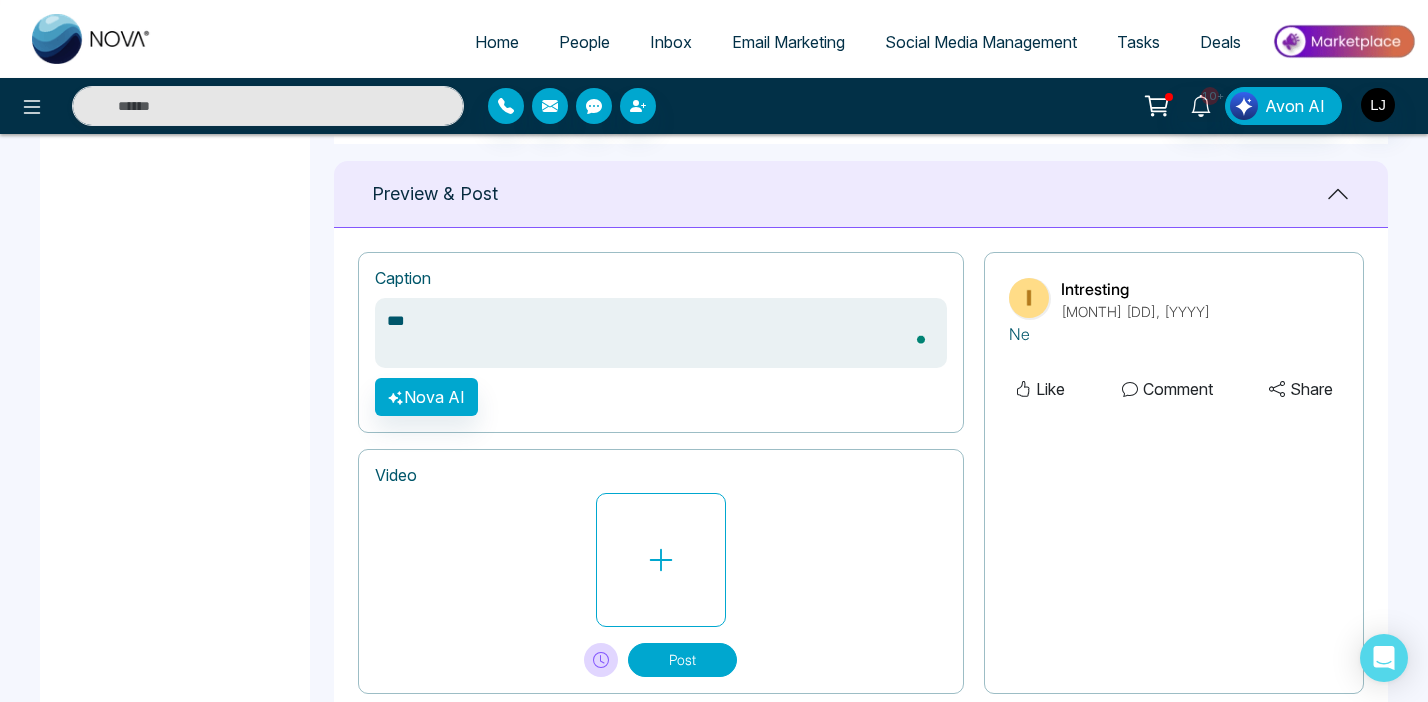 type on "***" 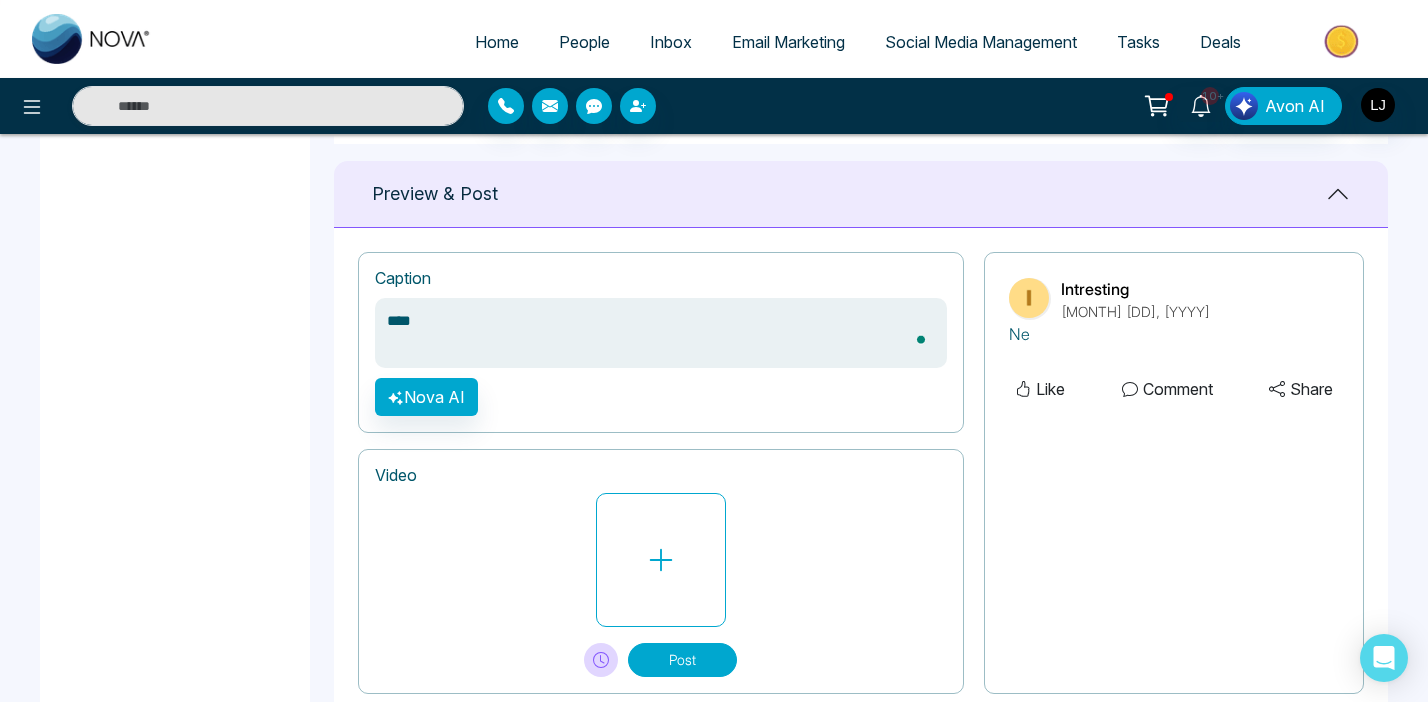 type on "***" 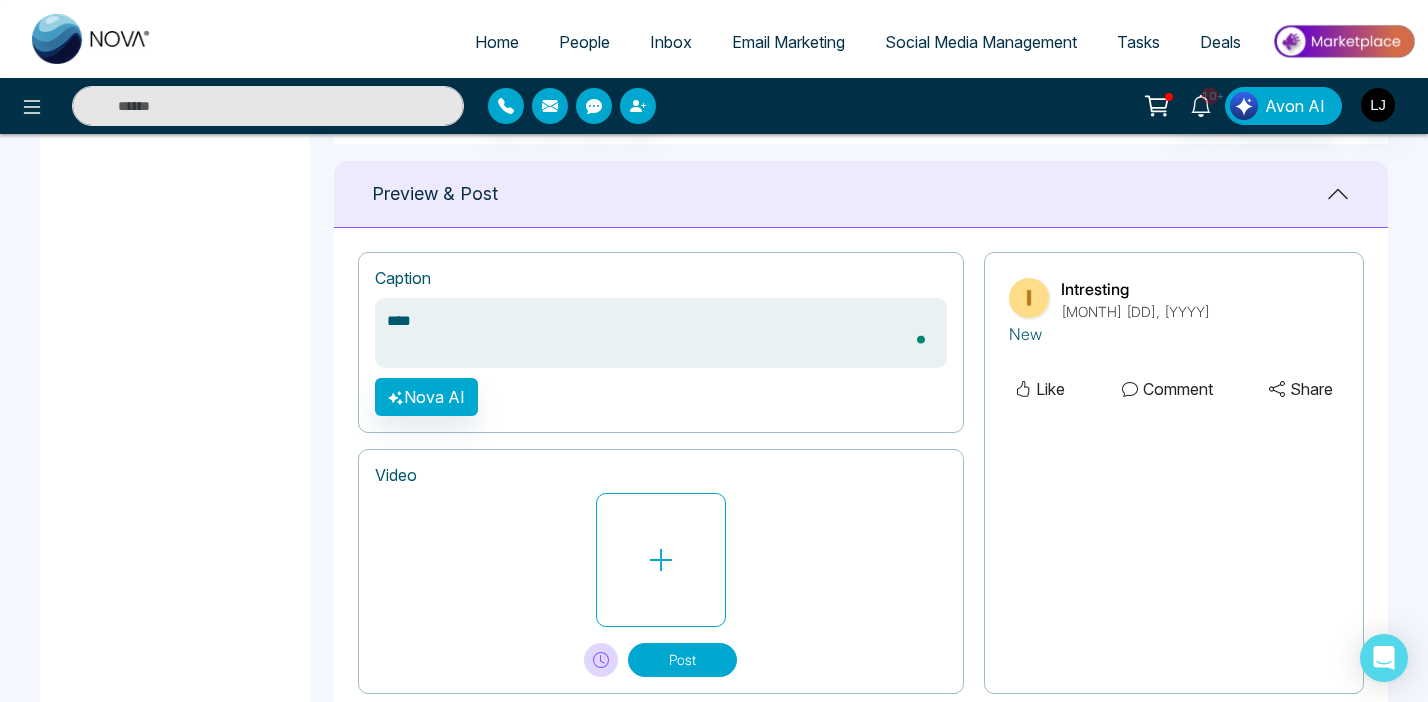 type on "*****" 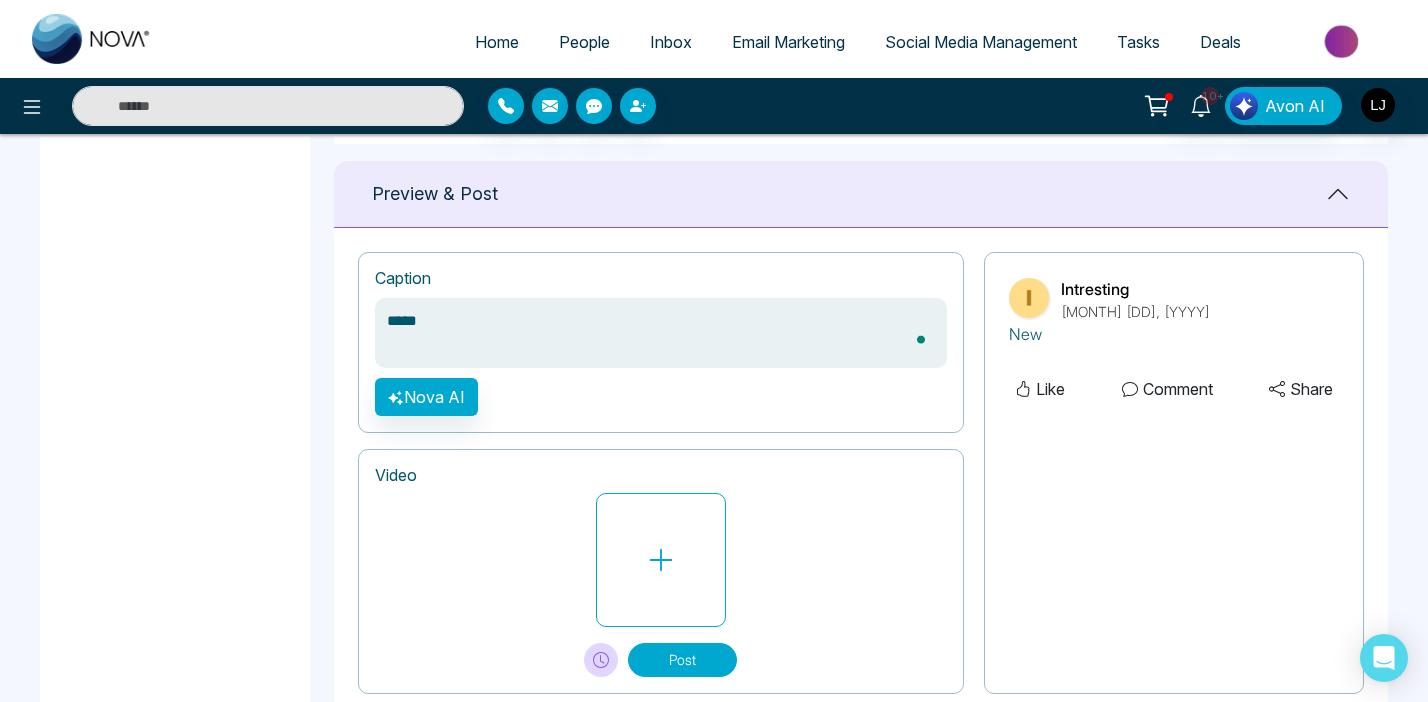 type on "*****" 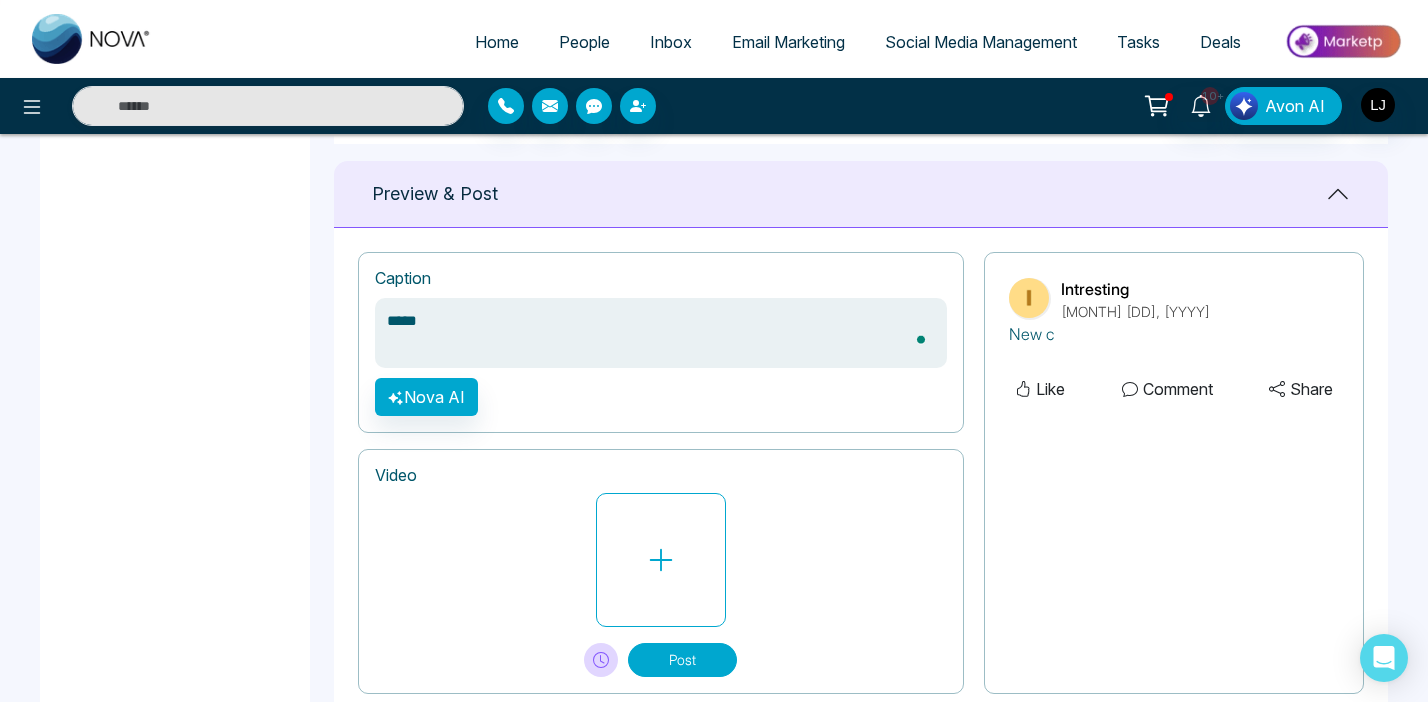 type on "******" 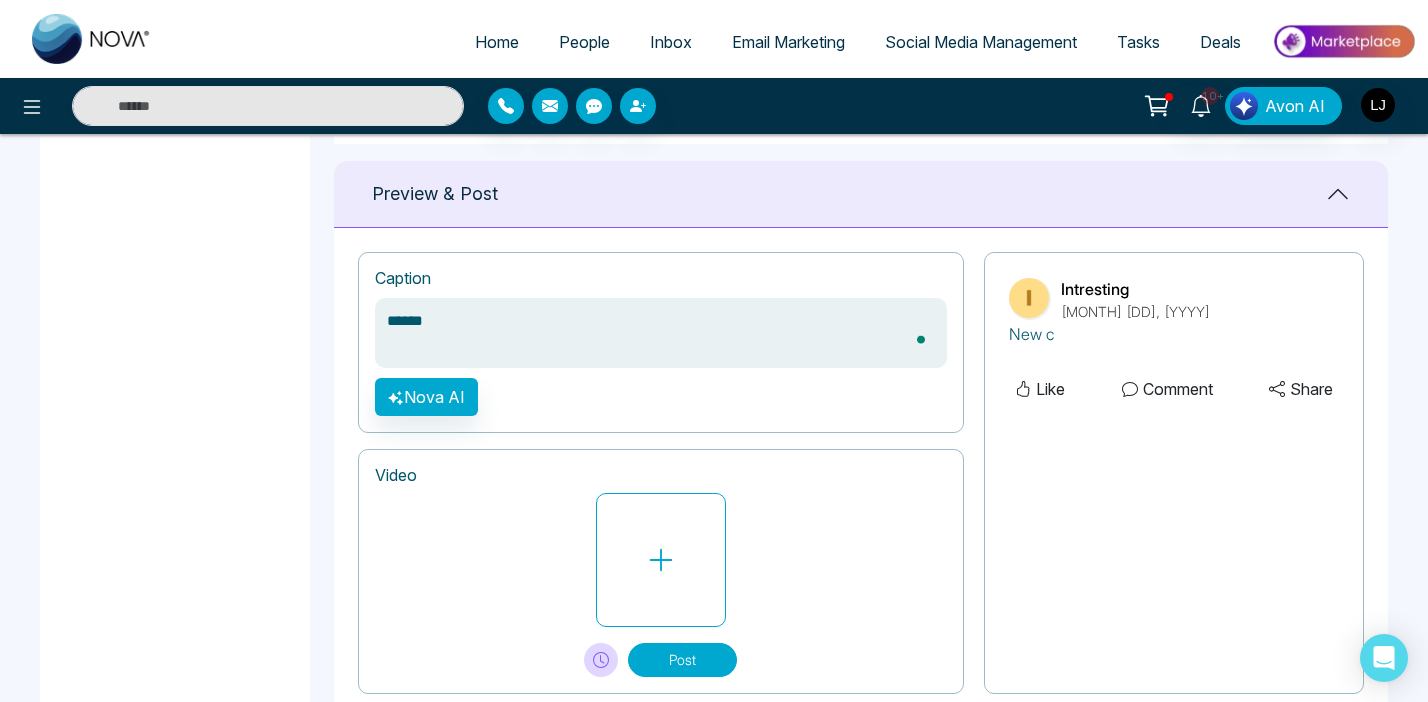 type on "******" 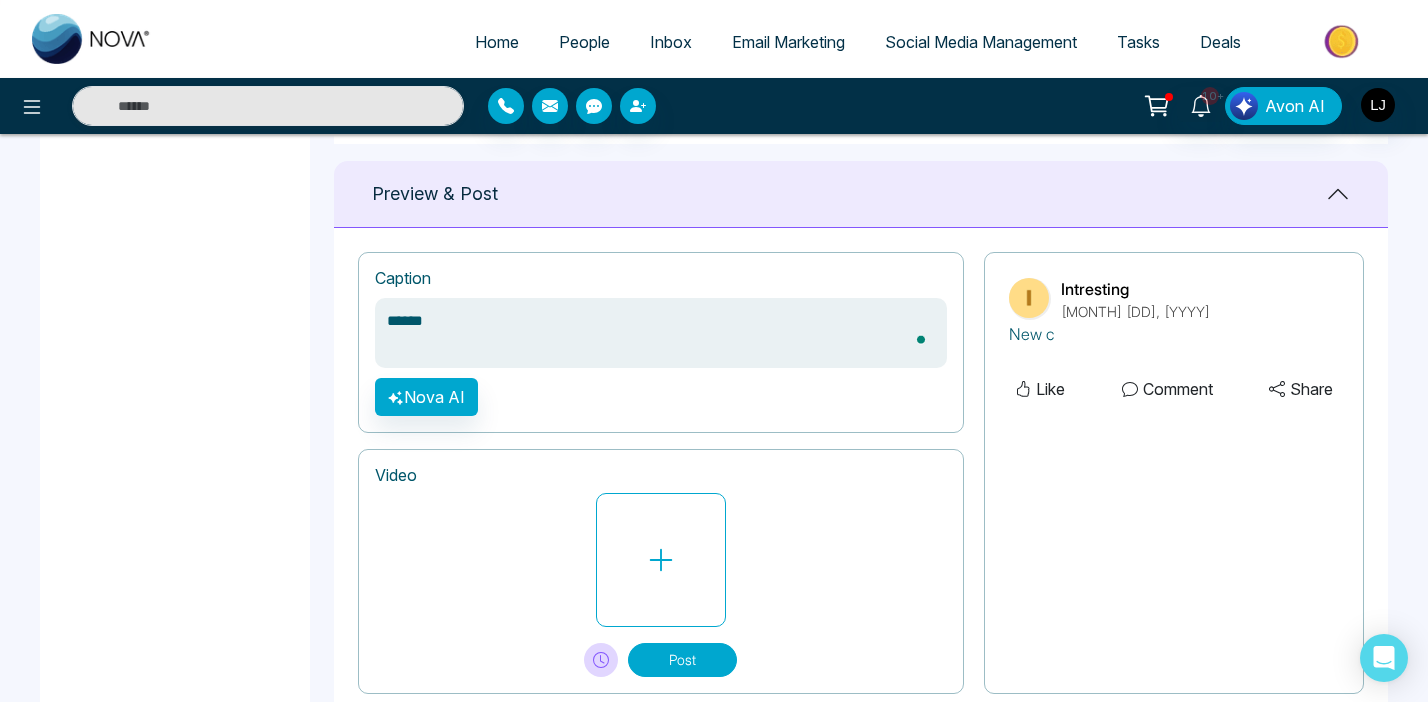 type on "*******" 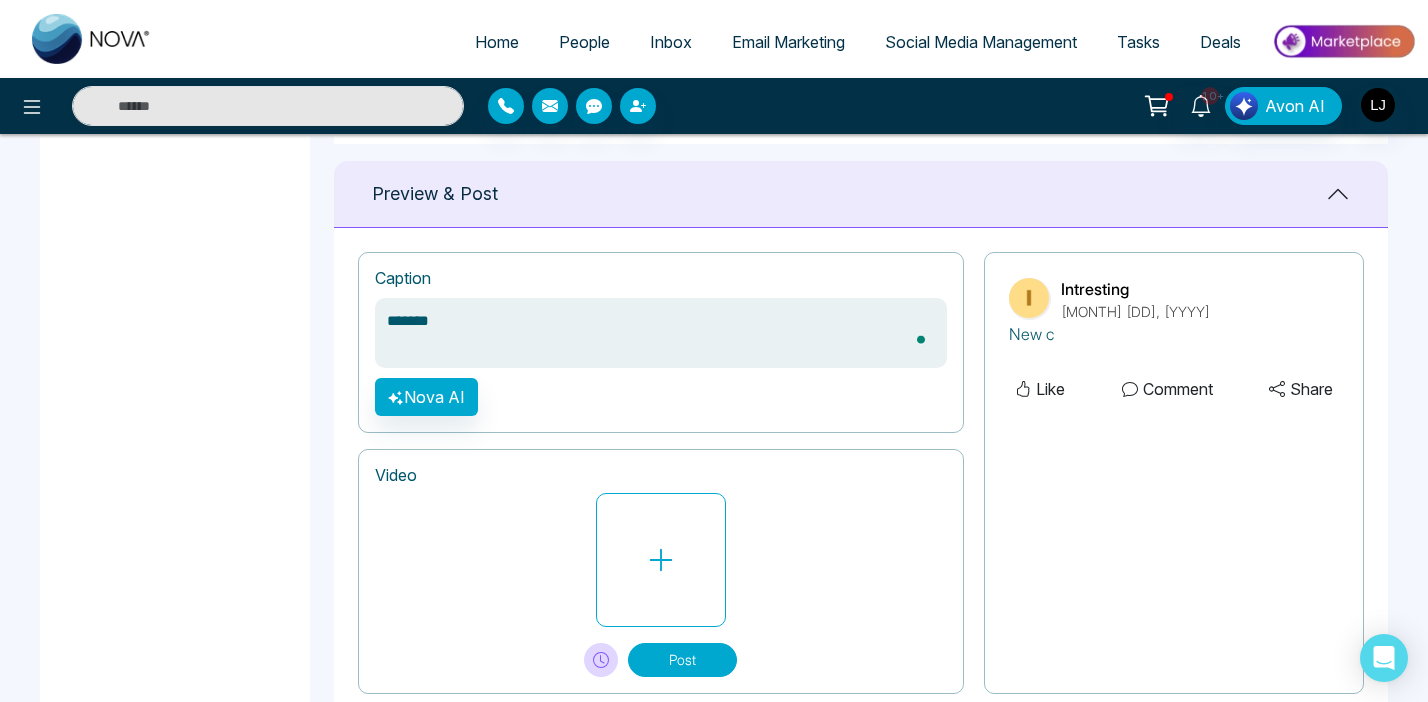 type on "*******" 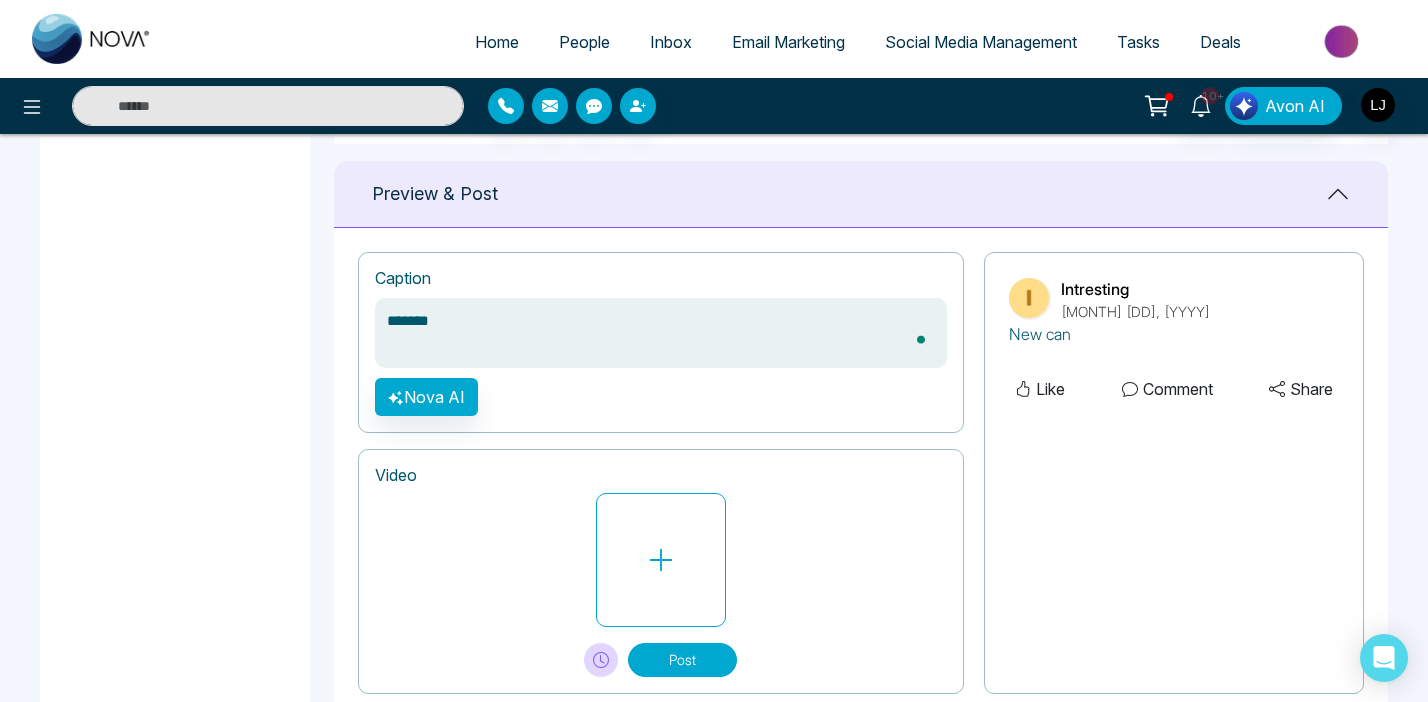 type on "********" 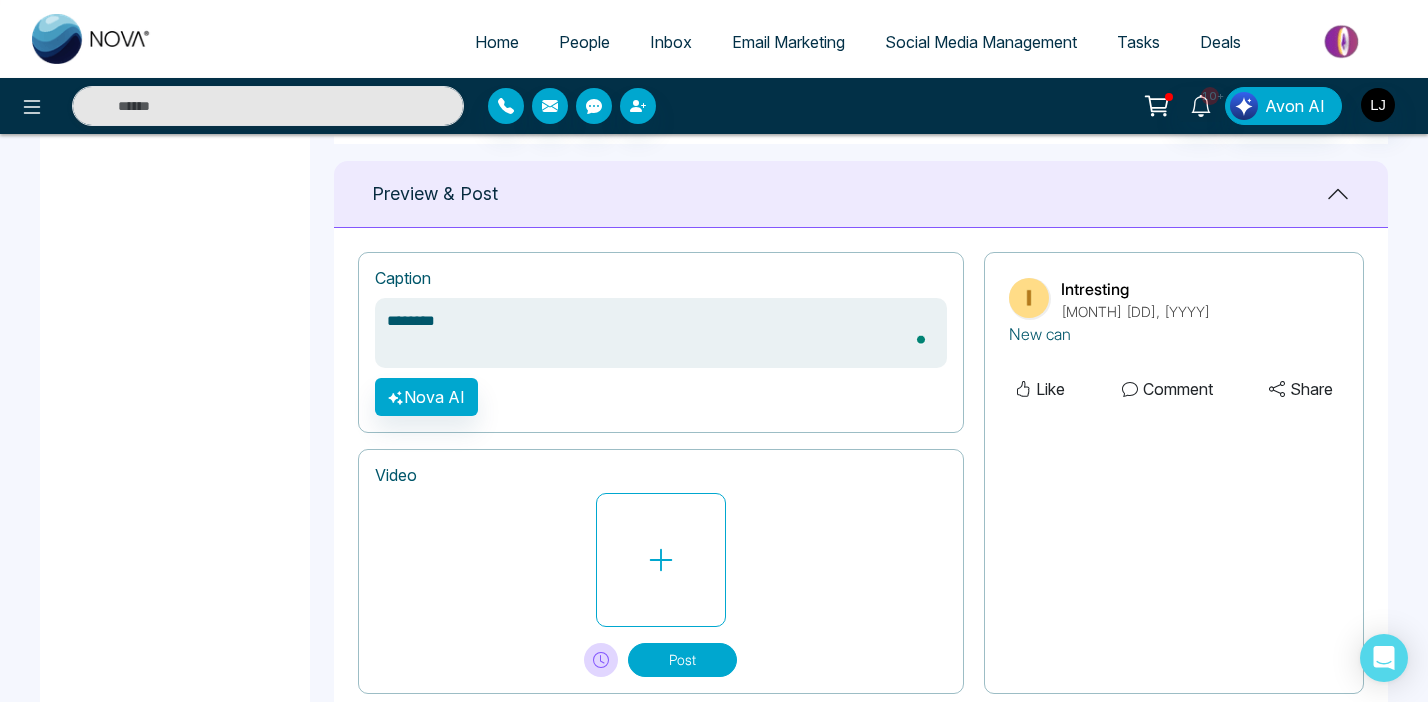 type on "********" 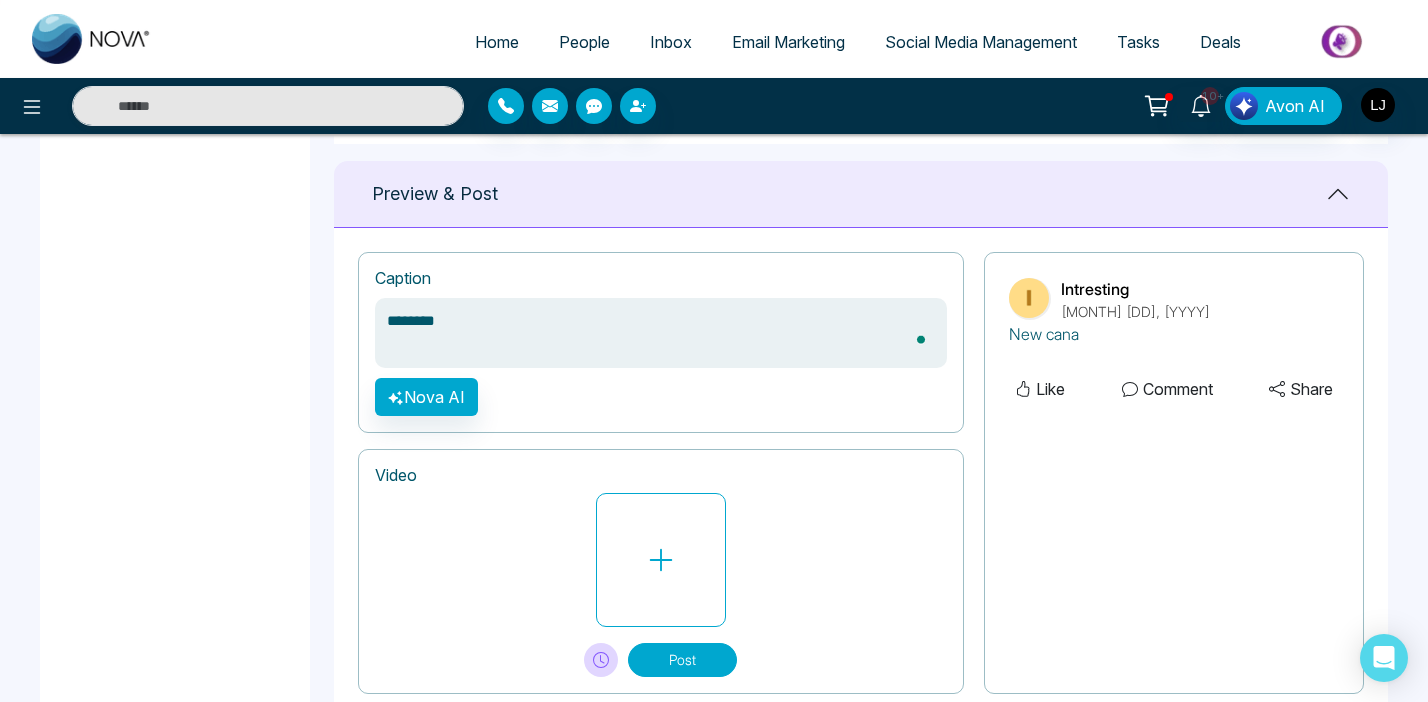 type on "*********" 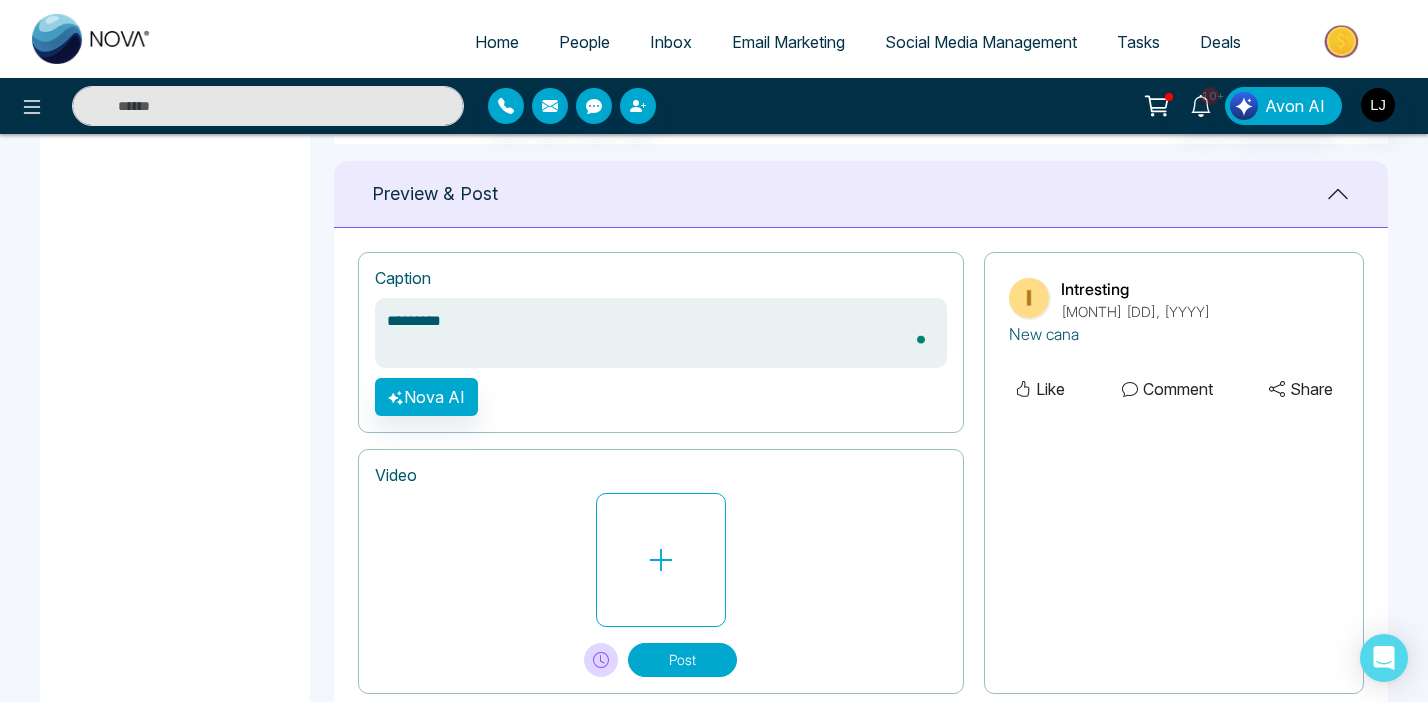 type on "*********" 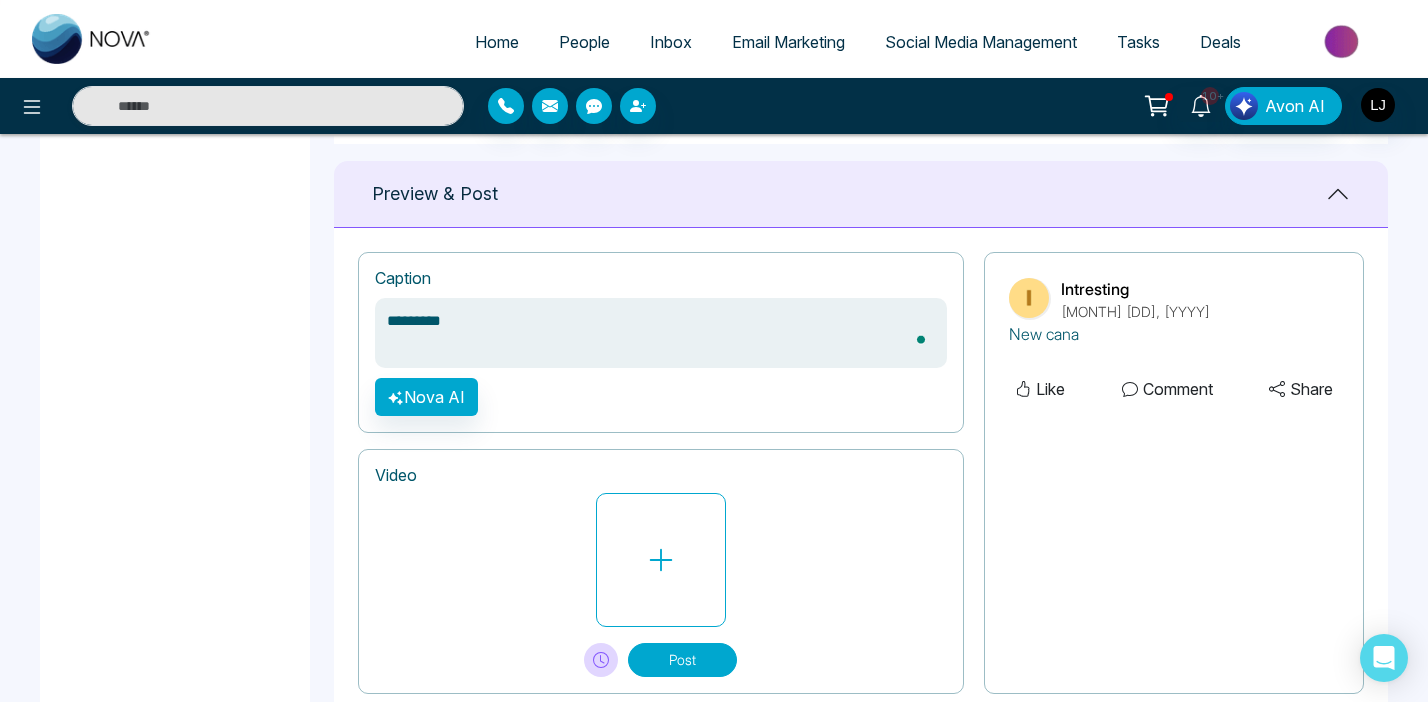 type on "**********" 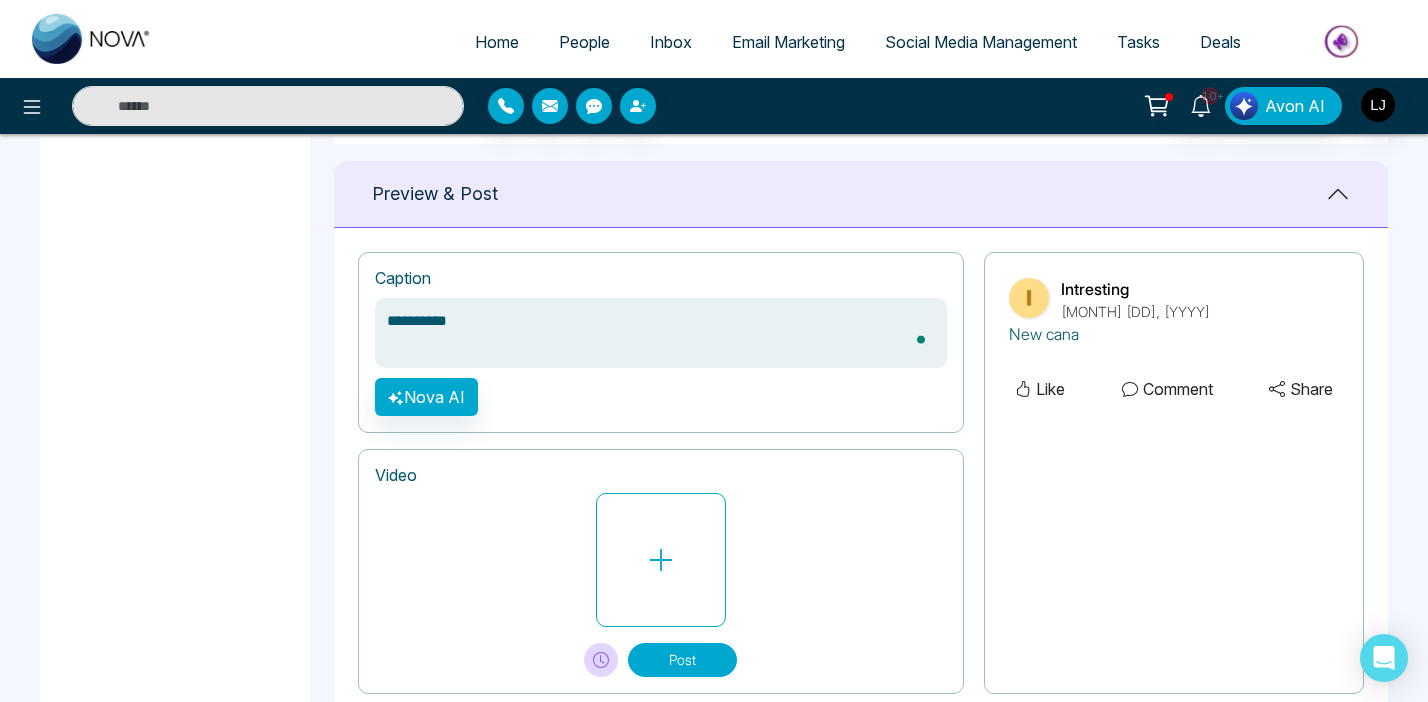 type on "**********" 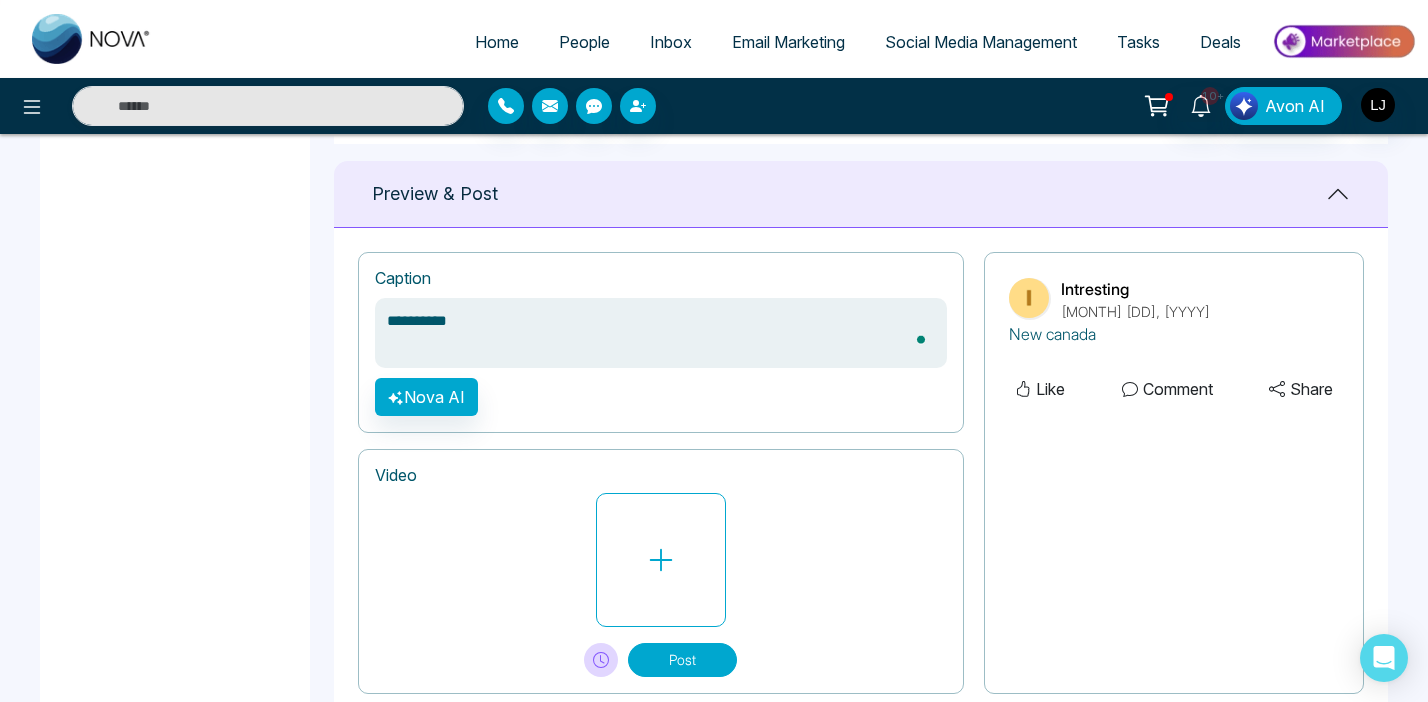 type on "**********" 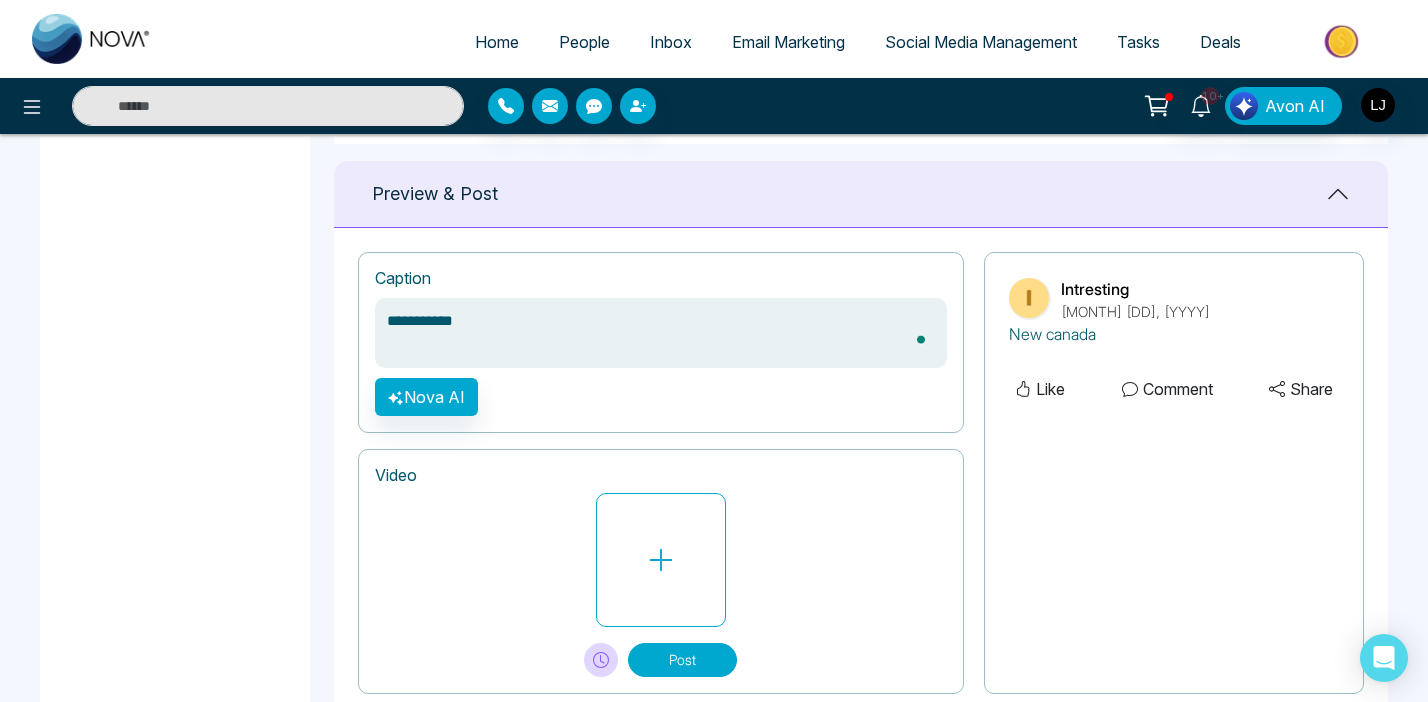 type on "**********" 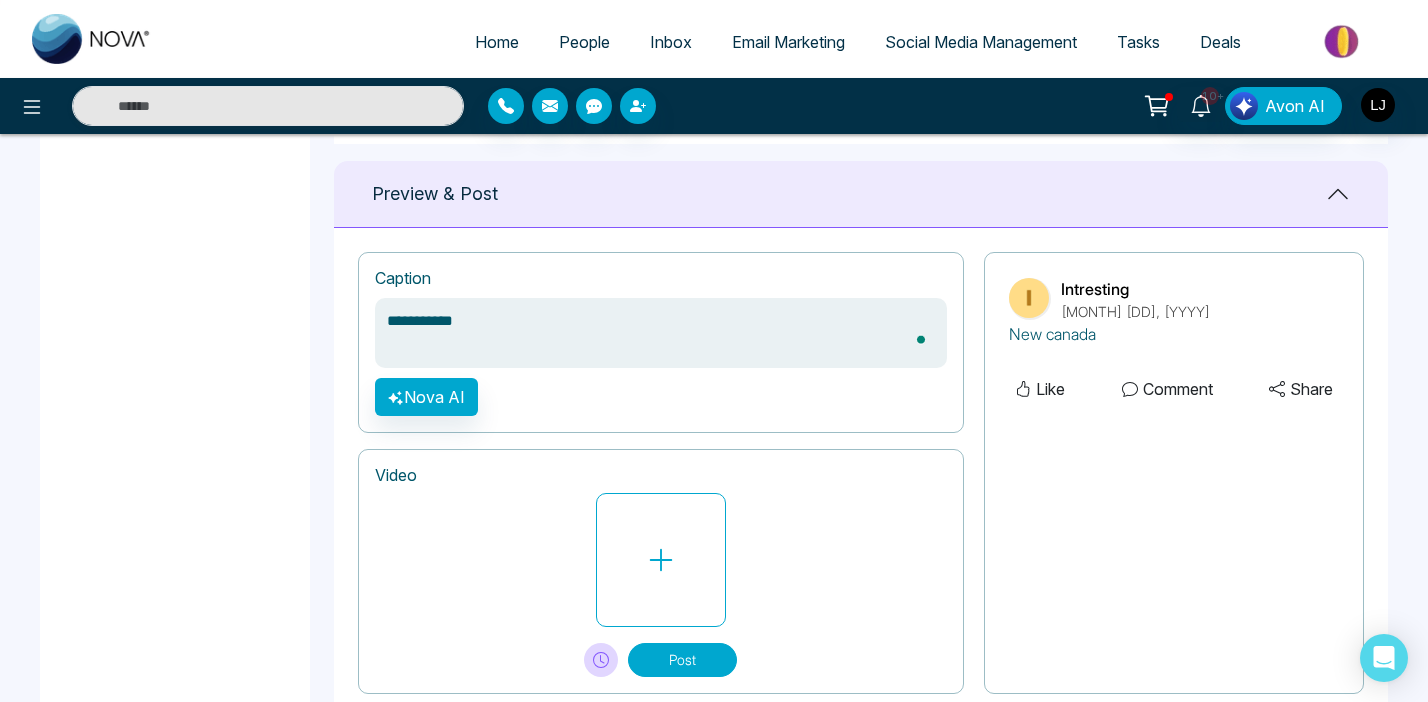 type on "**********" 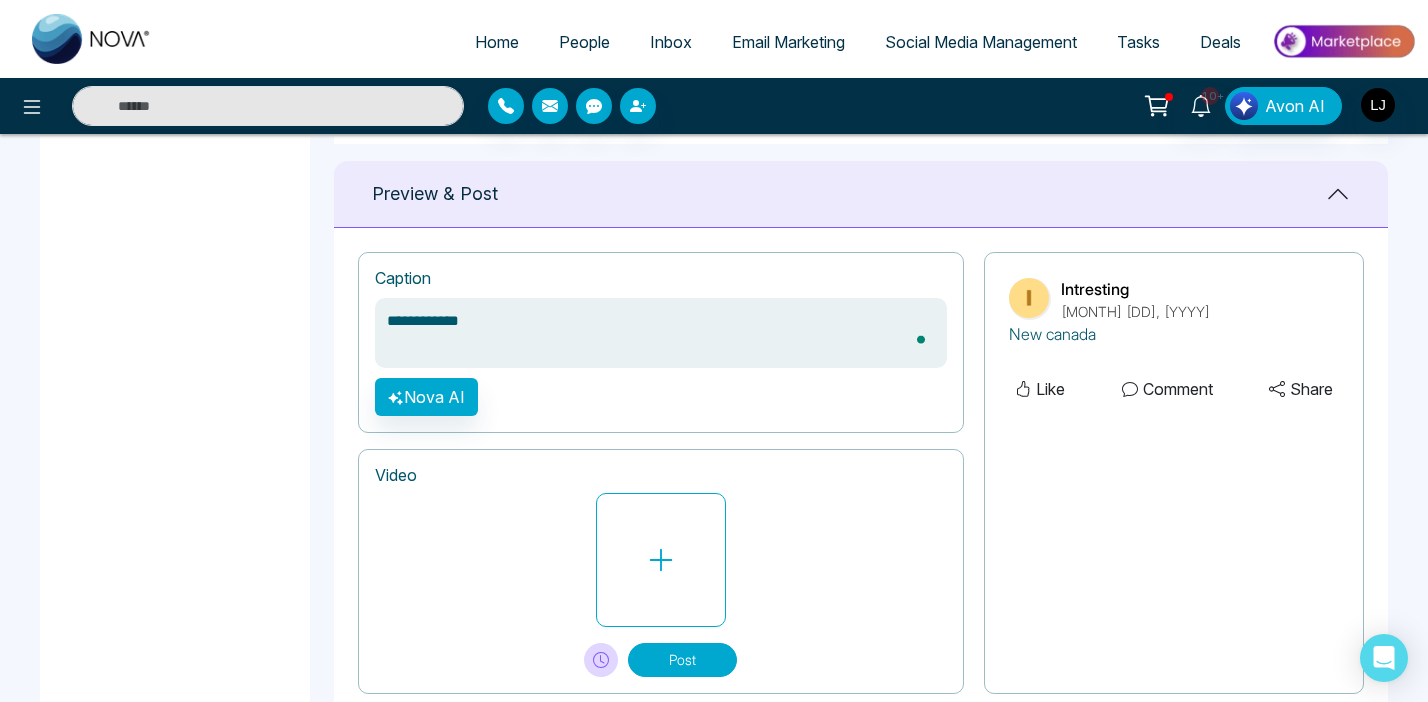 type on "**********" 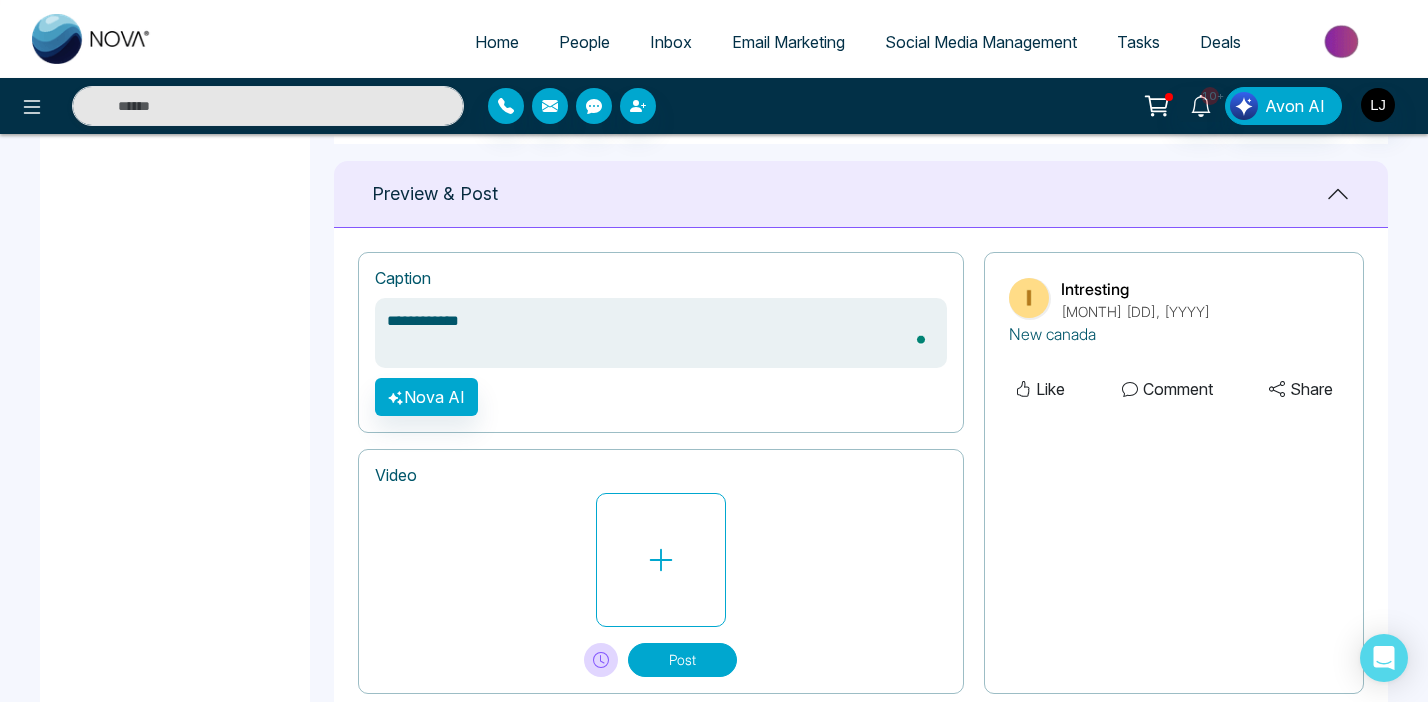 type on "**********" 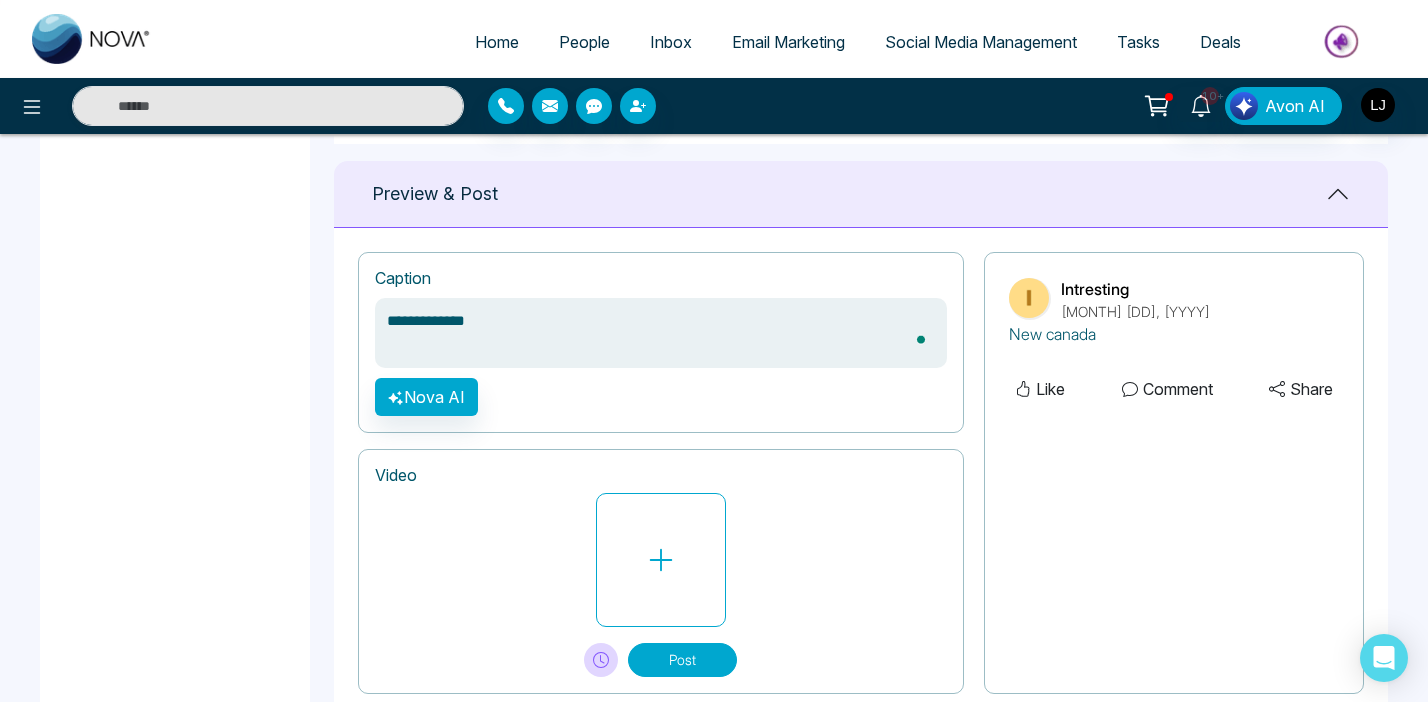 type on "**********" 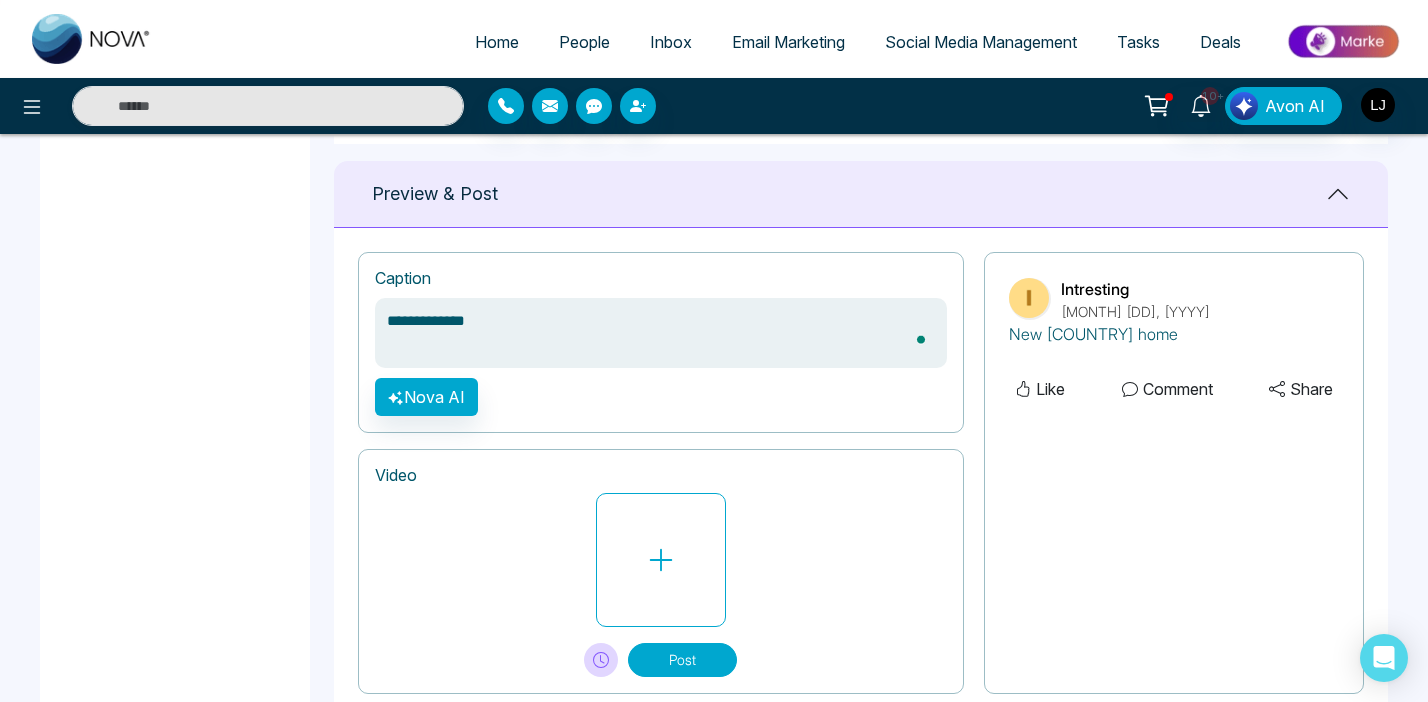 type on "**********" 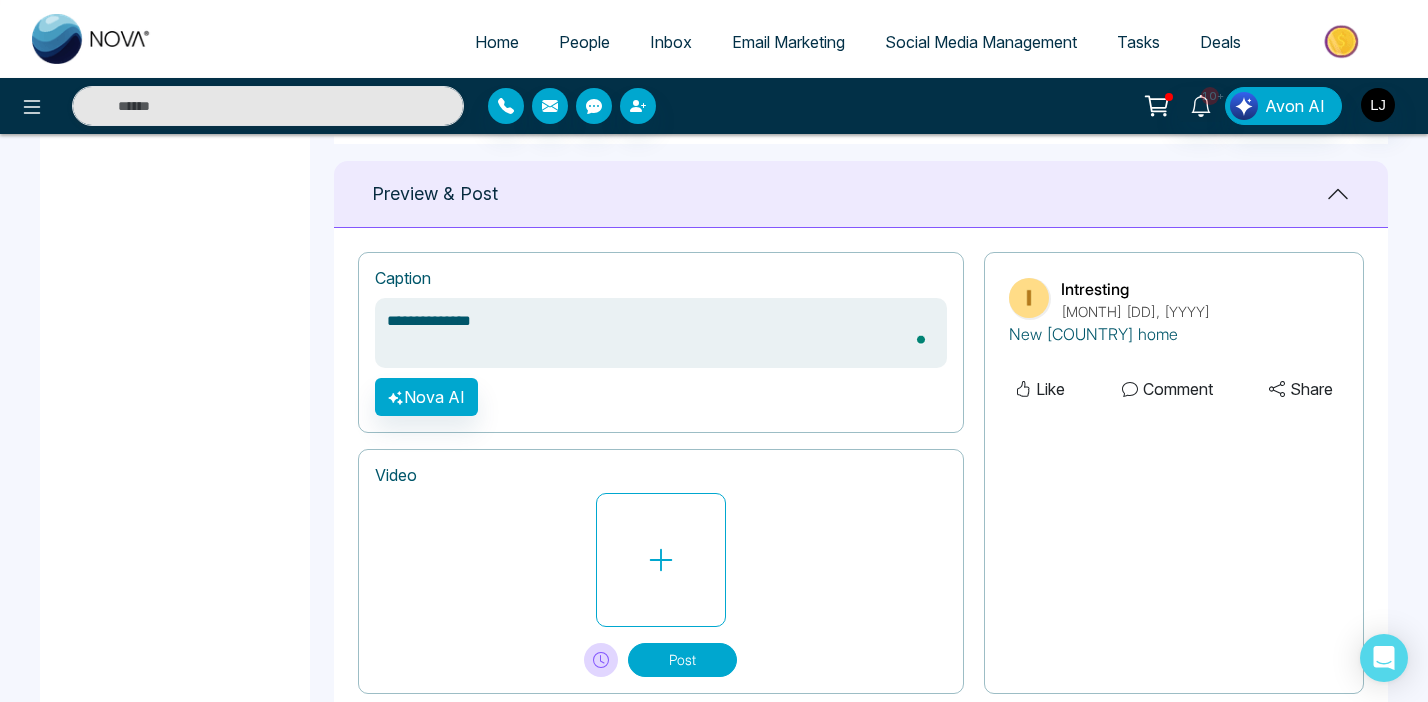 type on "**********" 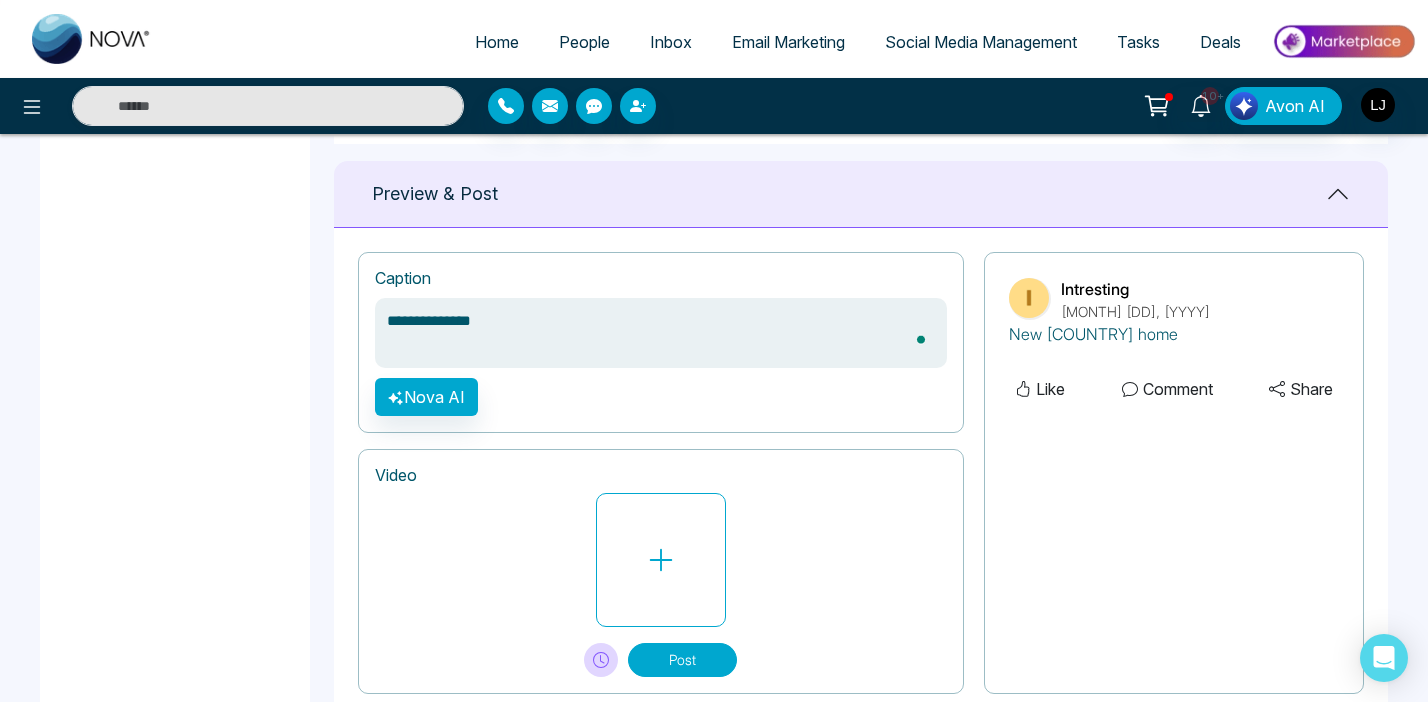 type on "**********" 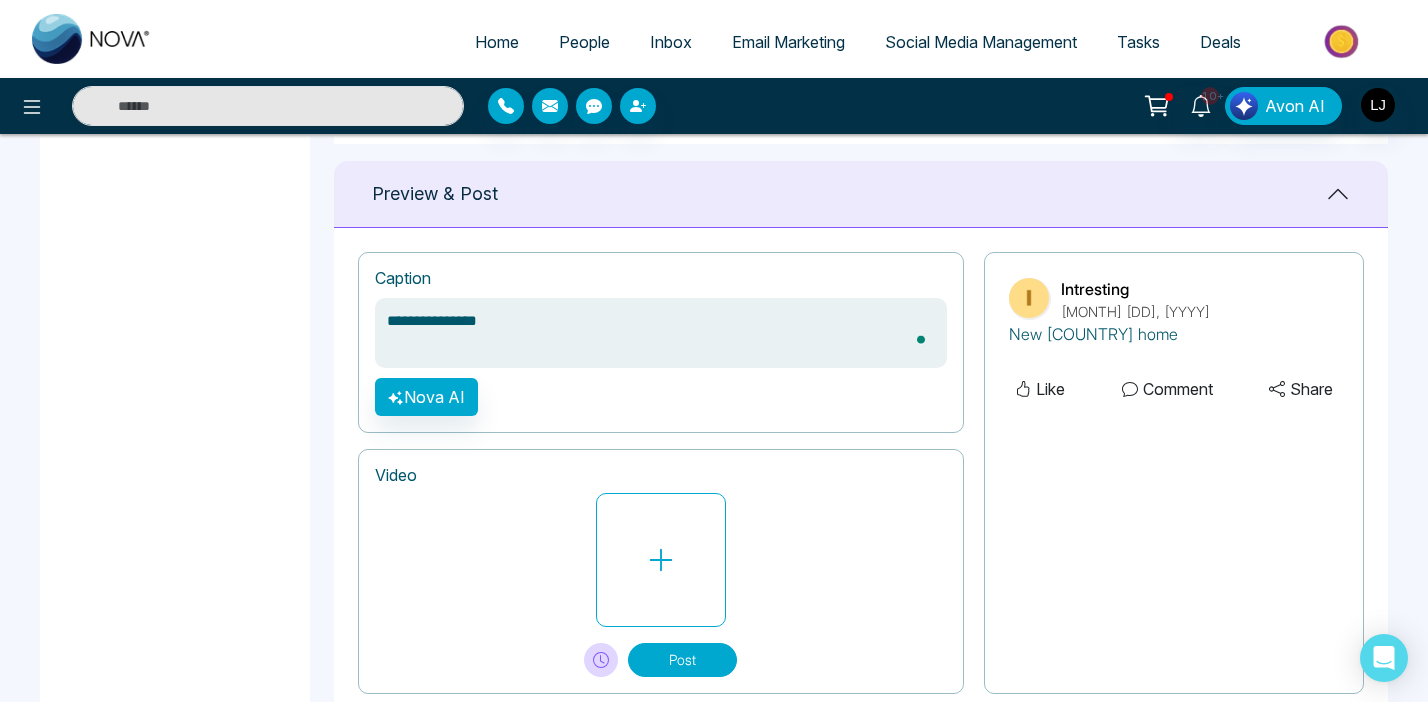 type on "**********" 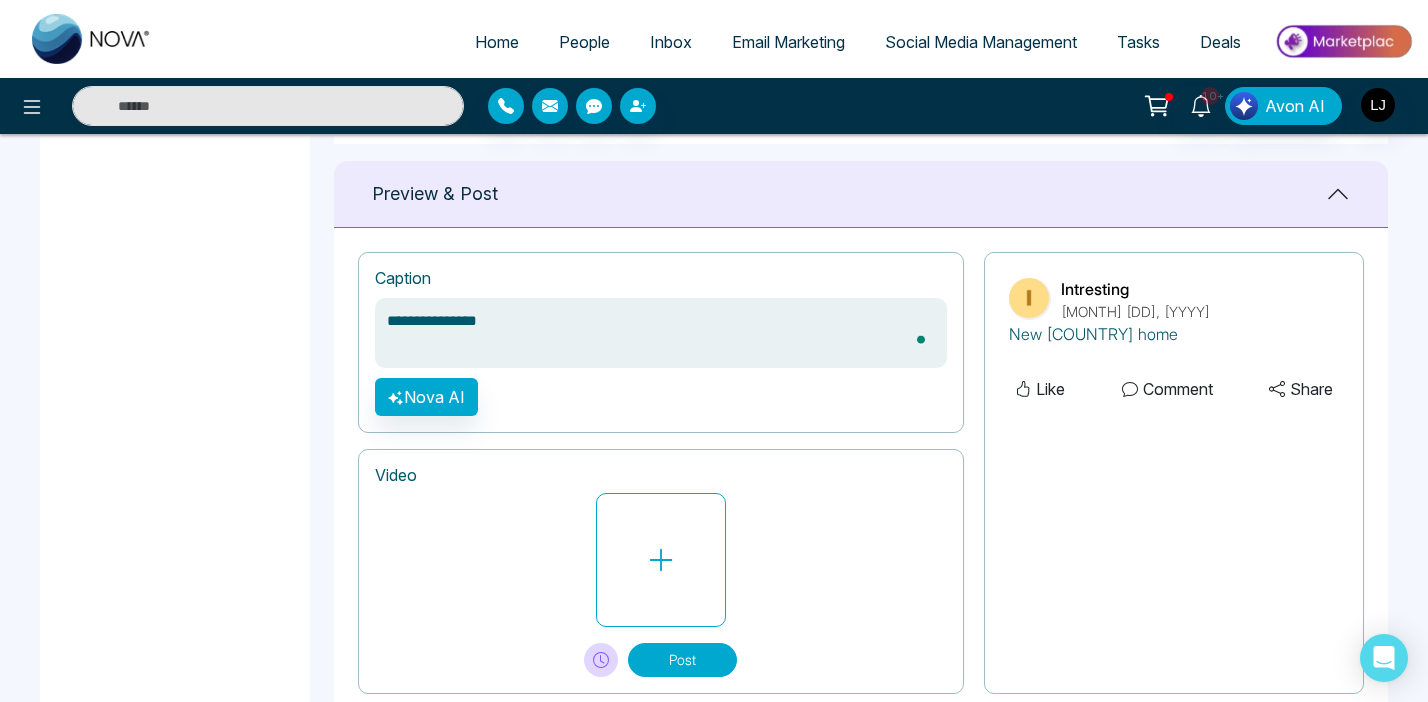 type on "**********" 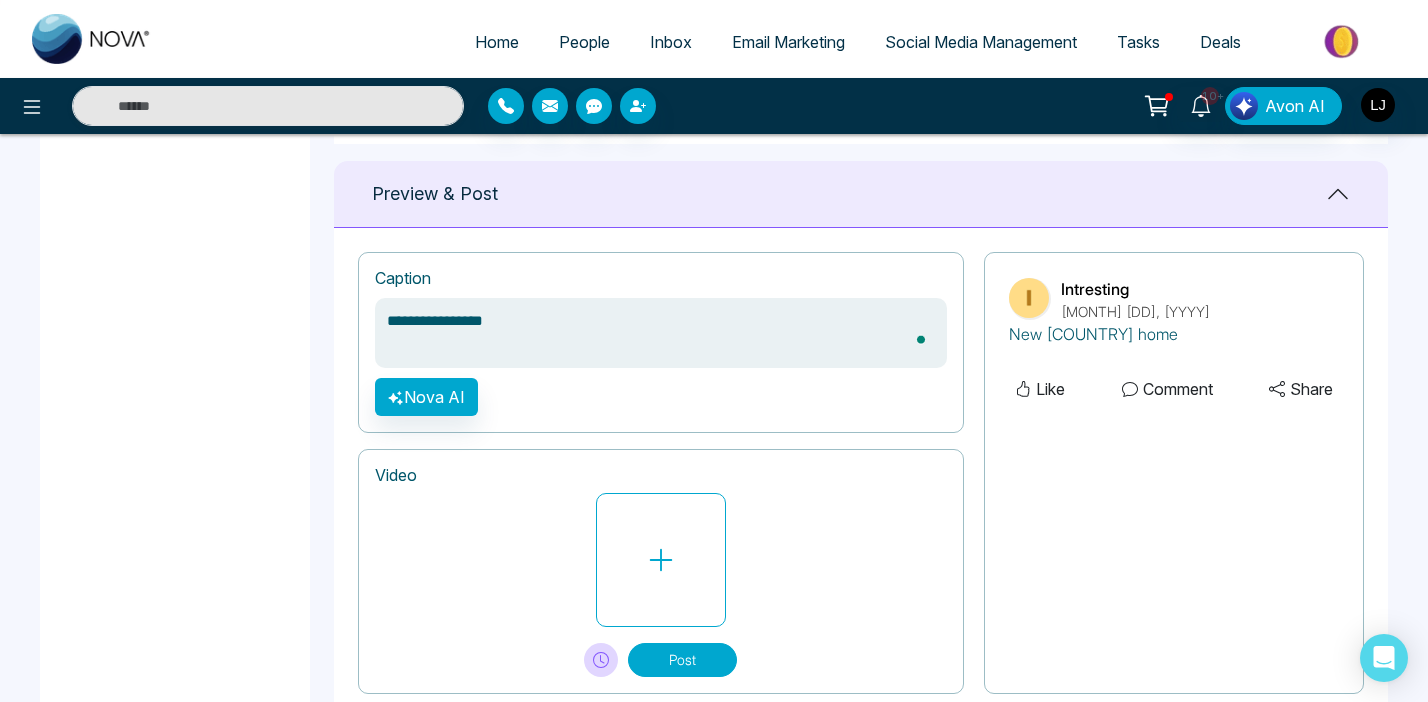 type on "**********" 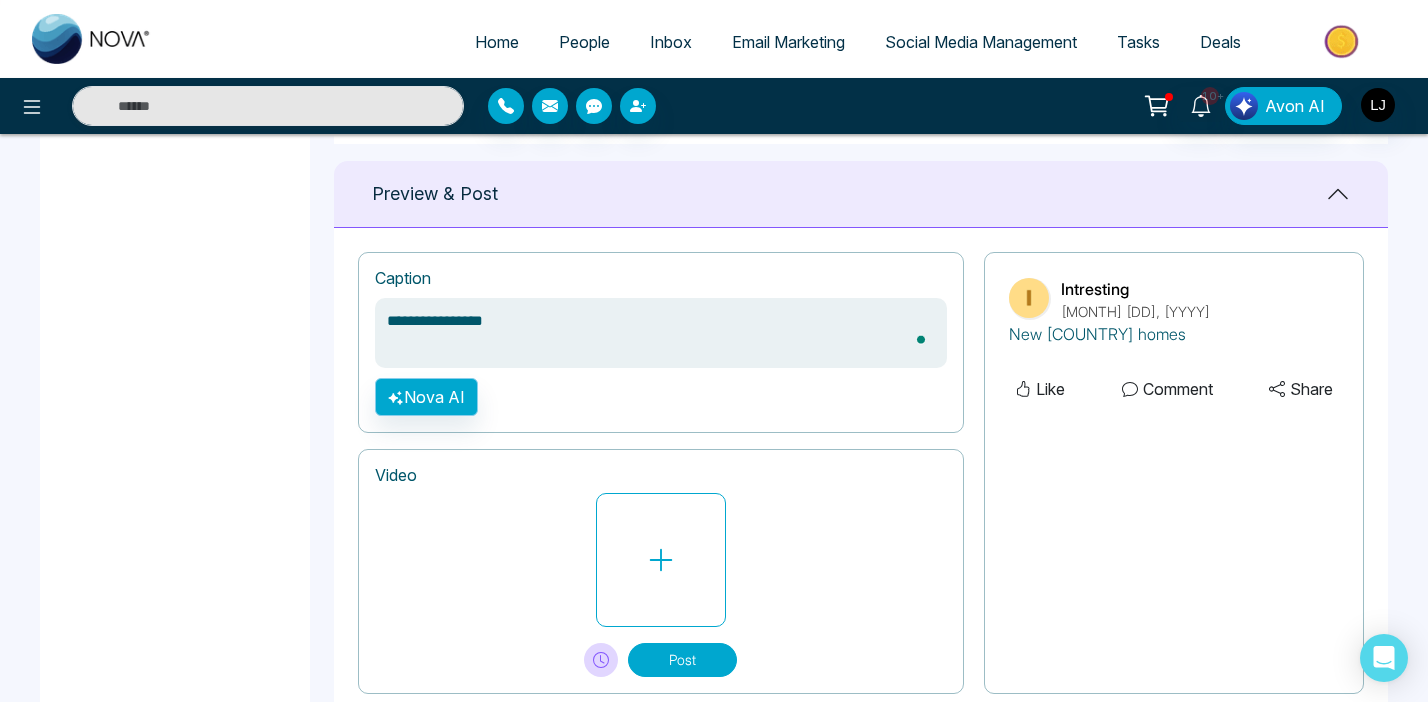 type on "**********" 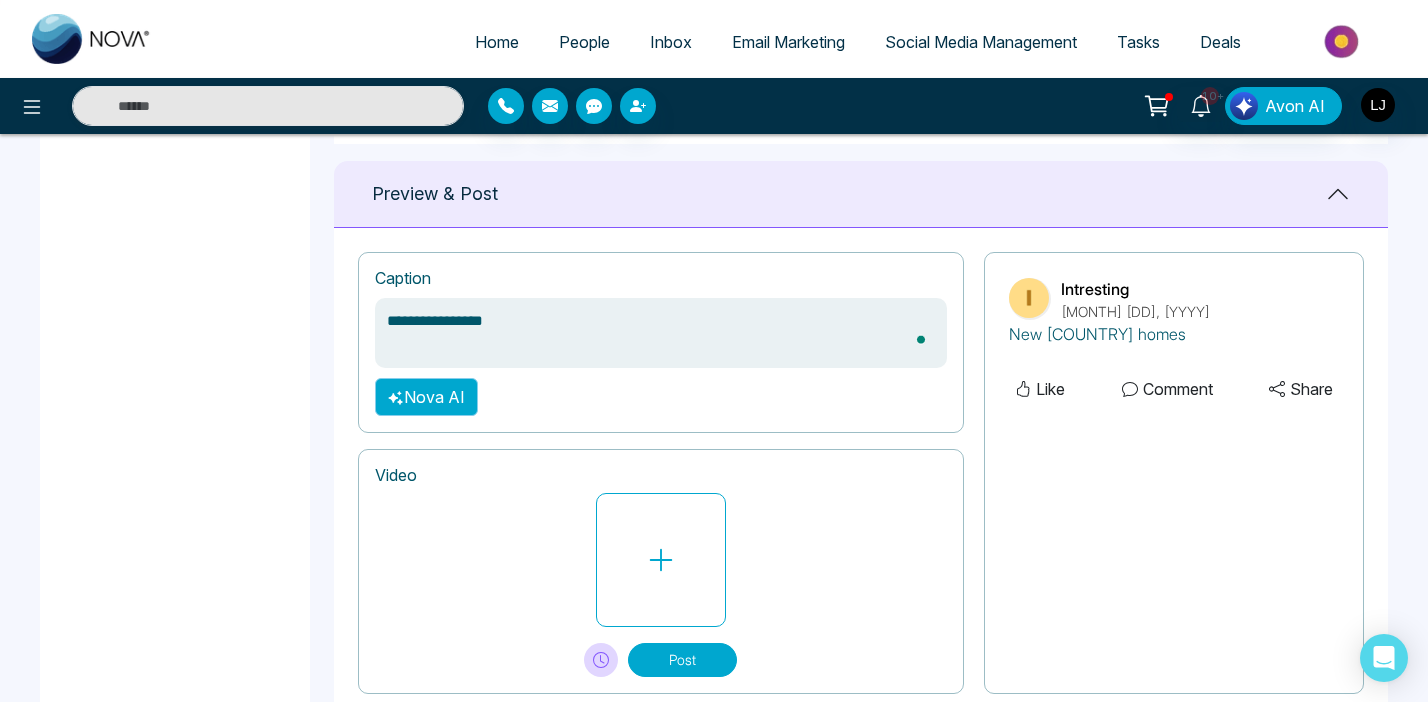 click on "Nova AI" at bounding box center [426, 397] 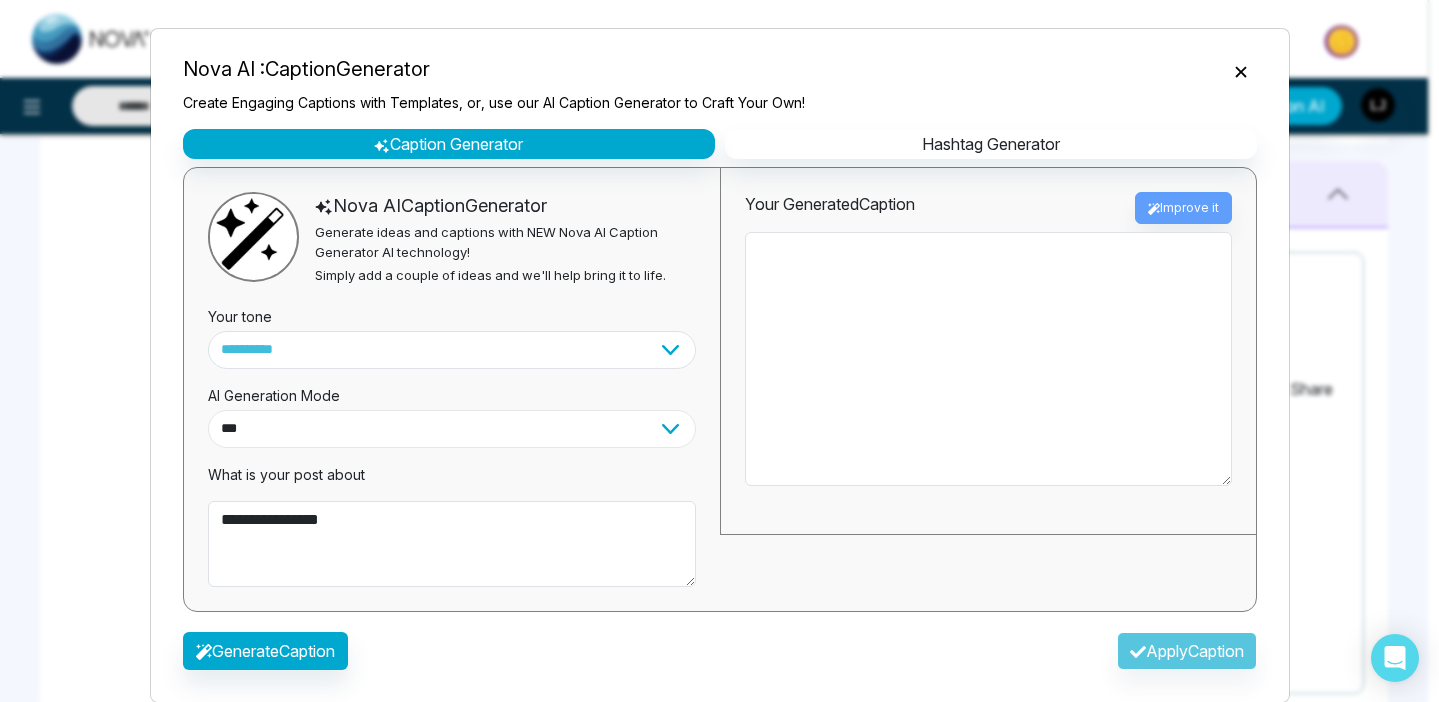click on "**********" at bounding box center [452, 429] 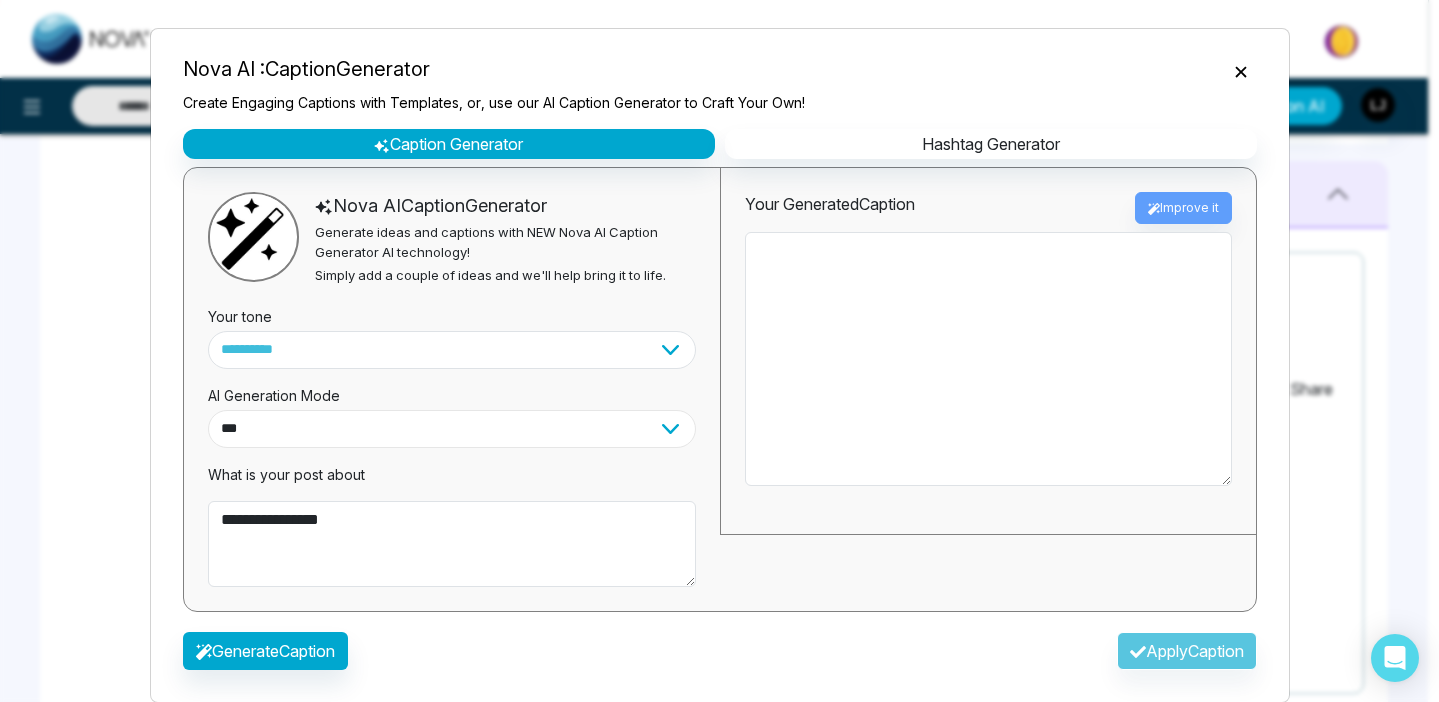 select on "*********" 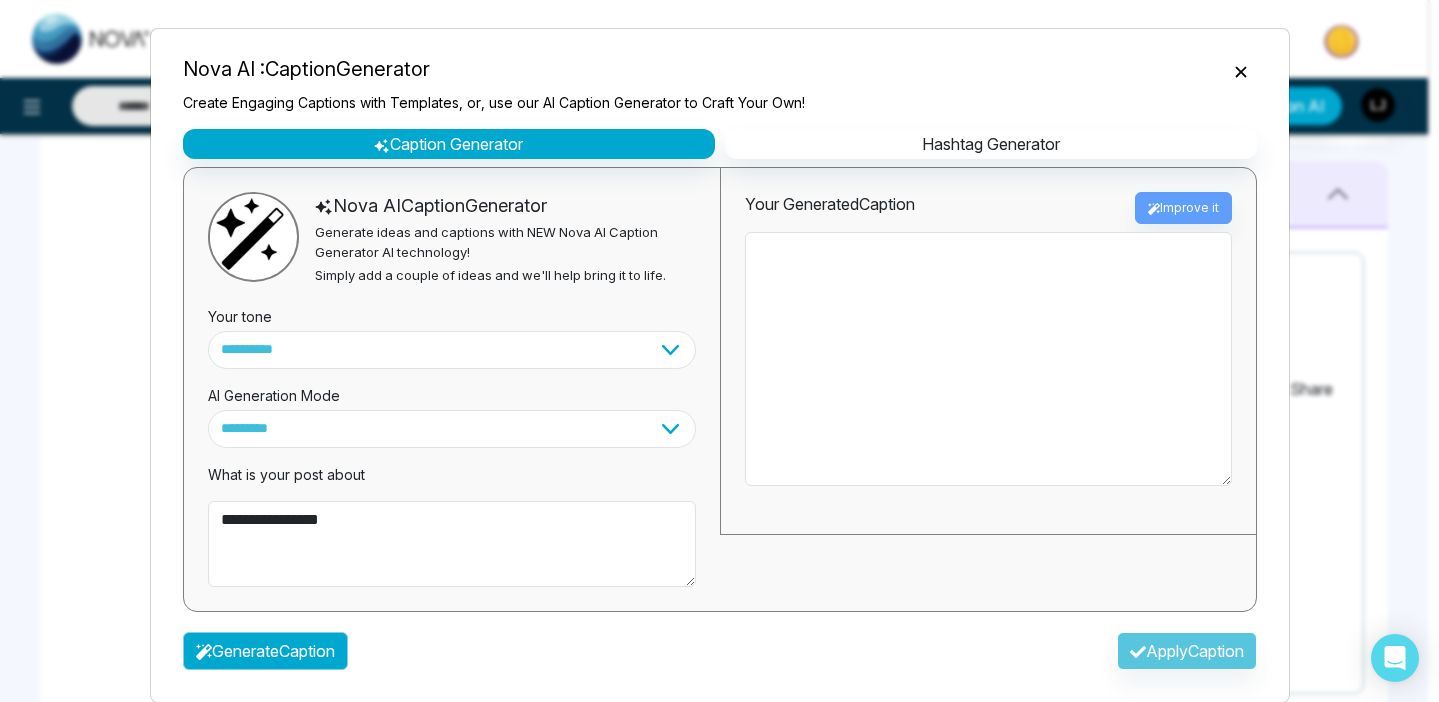 click on "Generate  Caption" at bounding box center [265, 651] 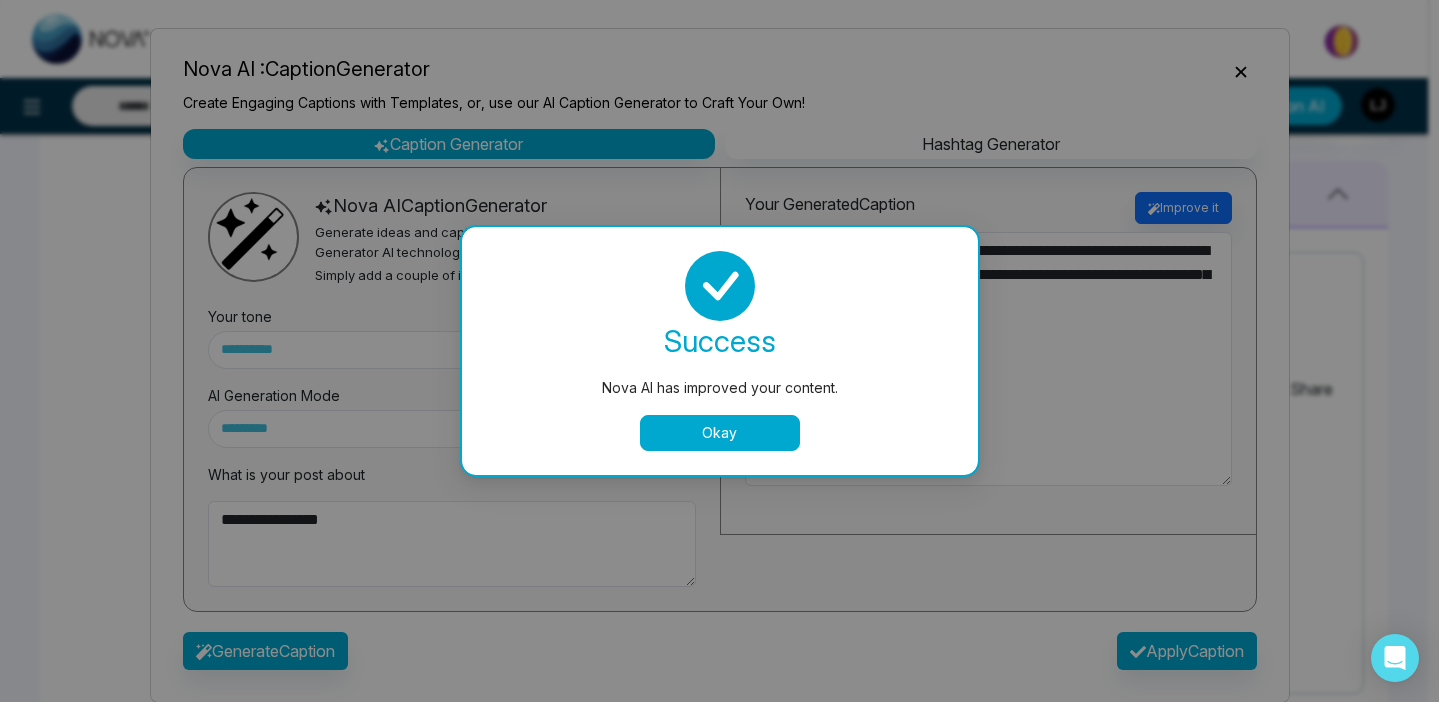 click on "Okay" at bounding box center (720, 433) 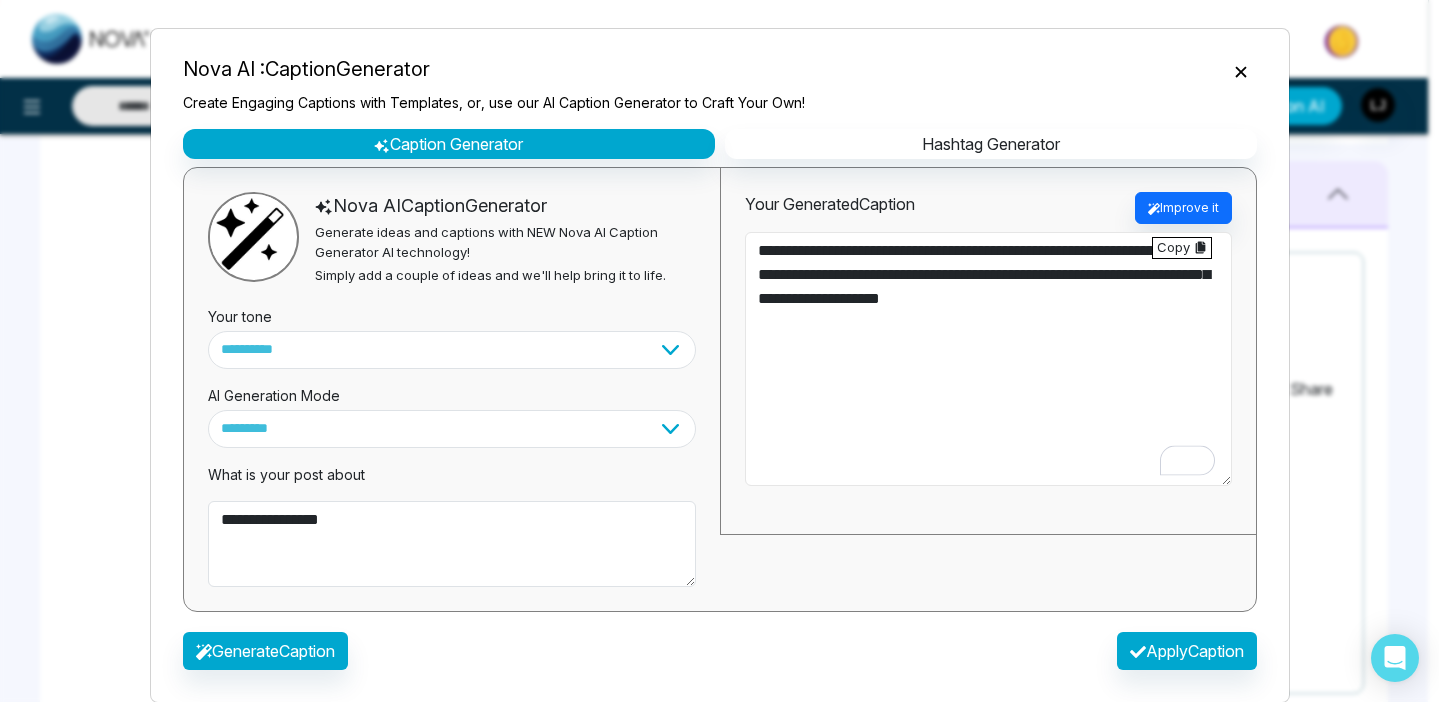 drag, startPoint x: 874, startPoint y: 319, endPoint x: 861, endPoint y: 280, distance: 41.109608 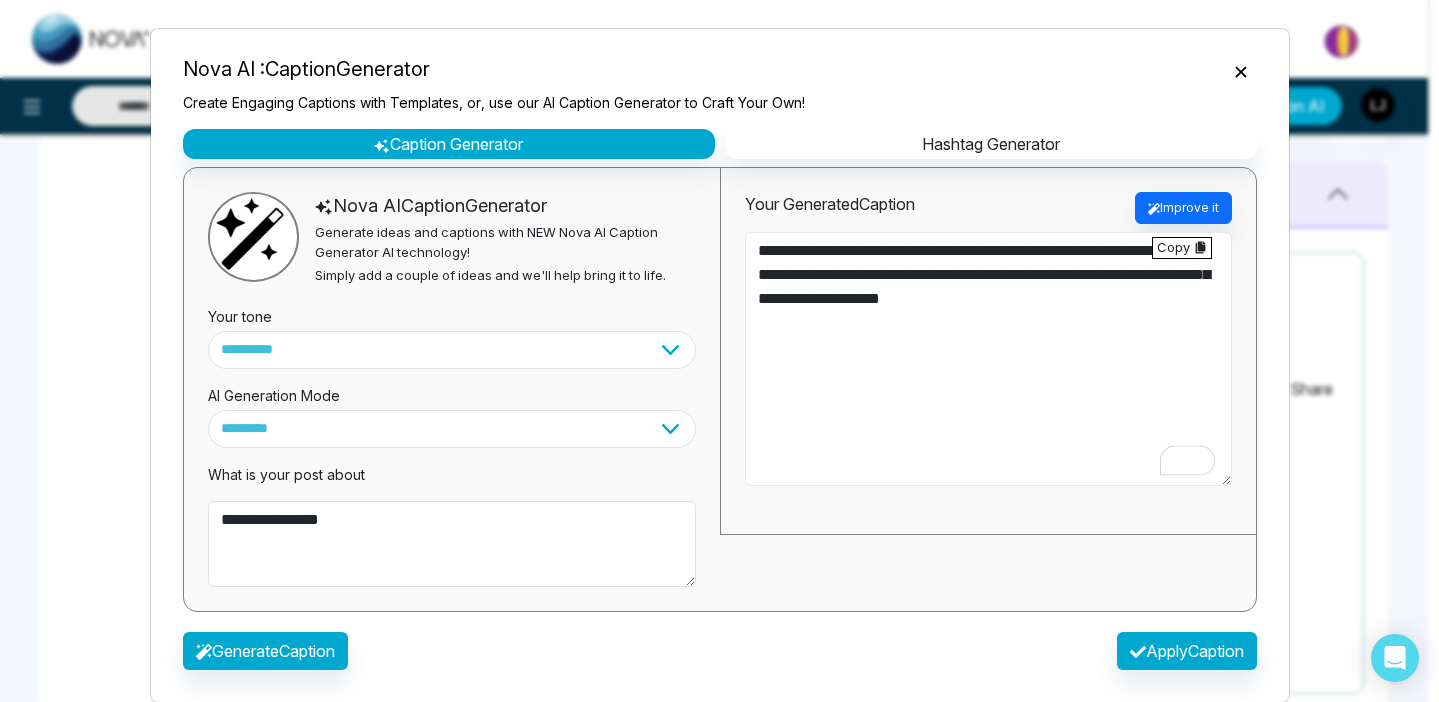 click on "**********" at bounding box center (988, 359) 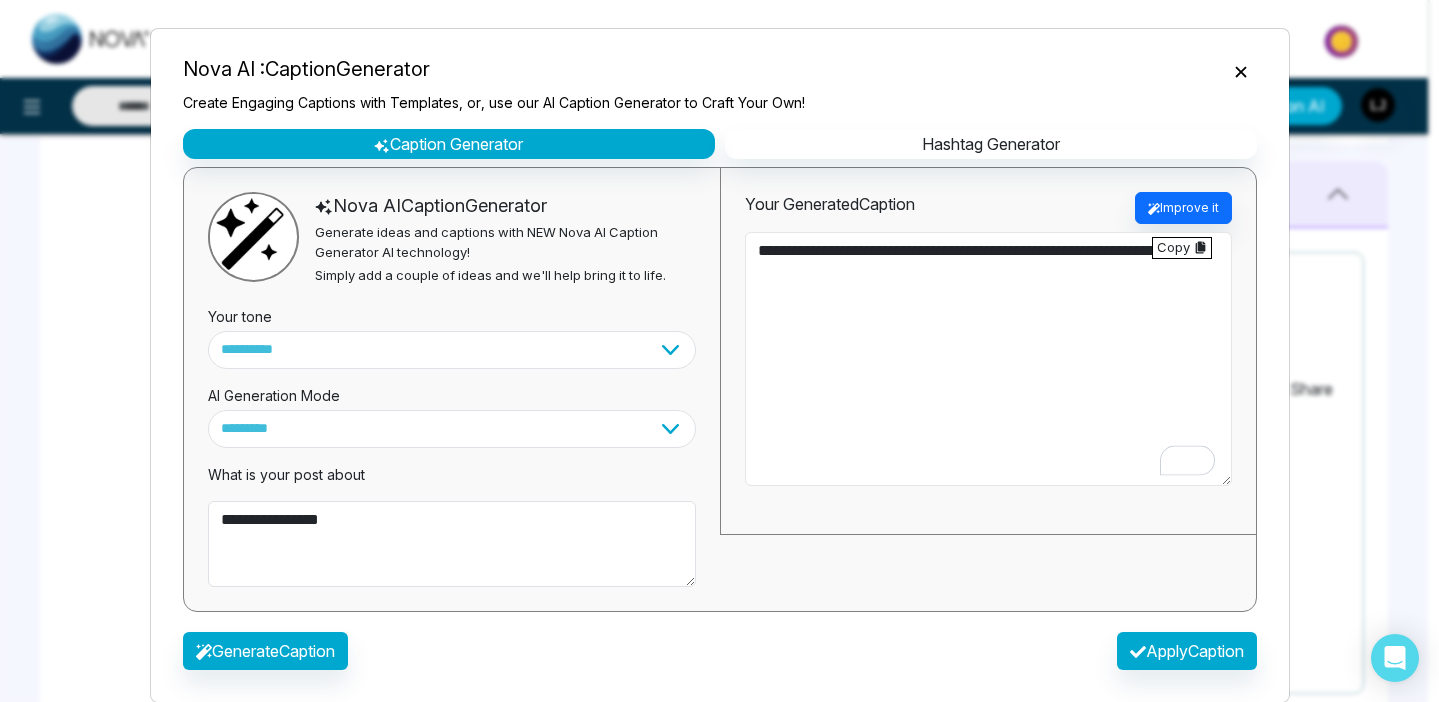 click on "**********" at bounding box center [988, 359] 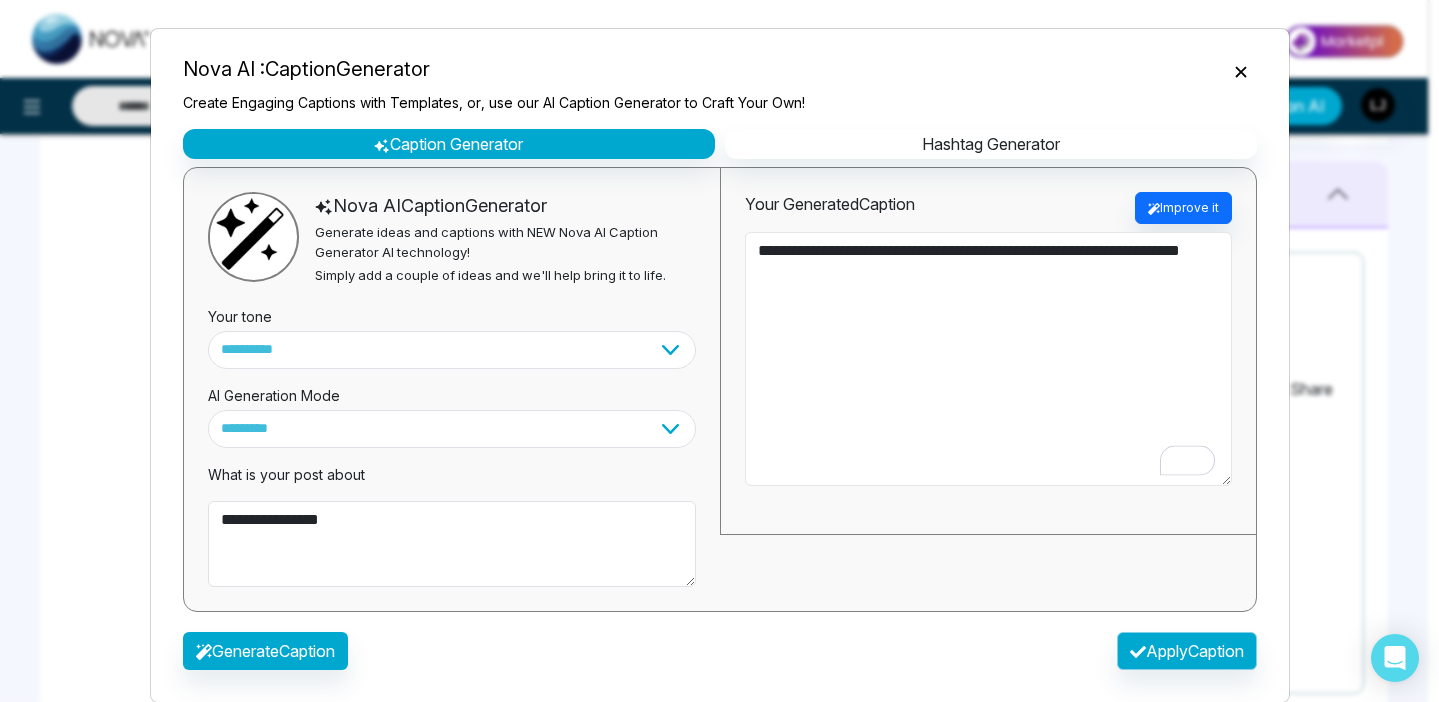 type on "**********" 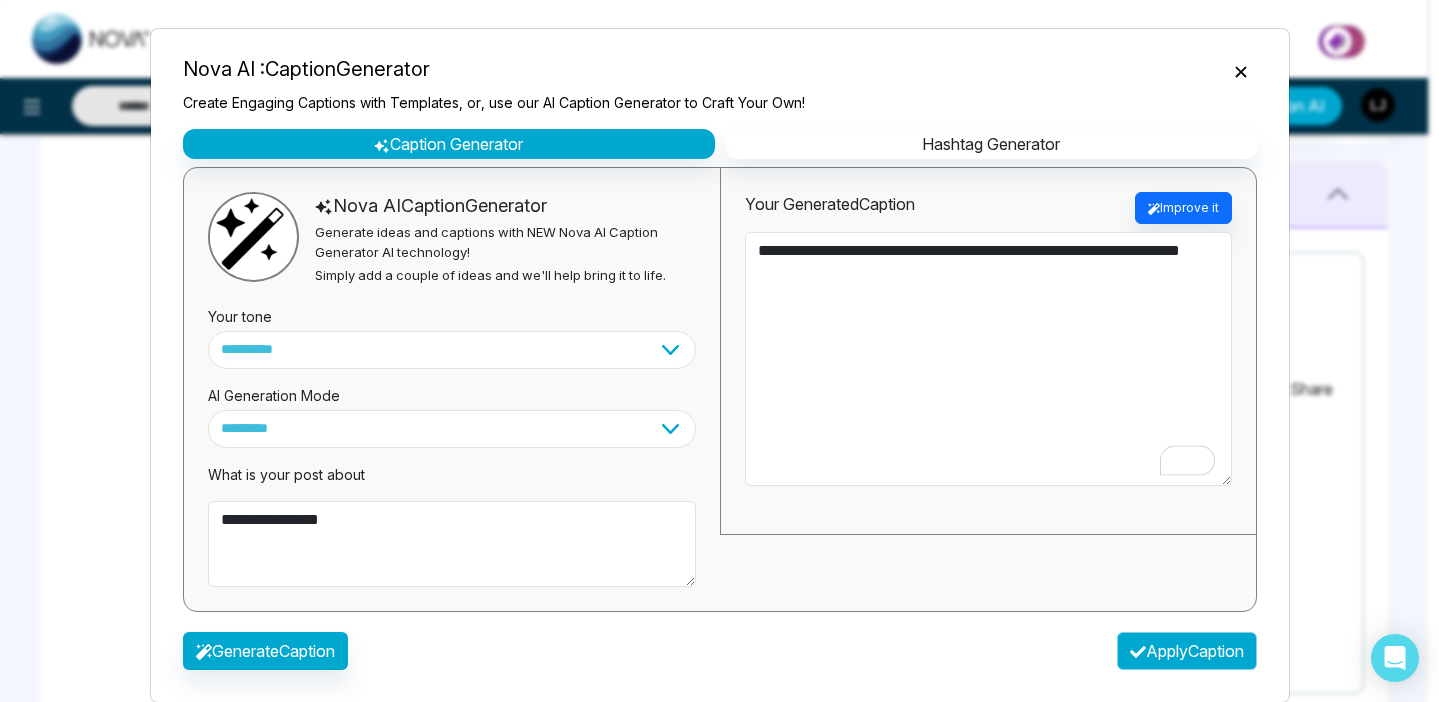 click on "Apply  Caption" at bounding box center [1187, 651] 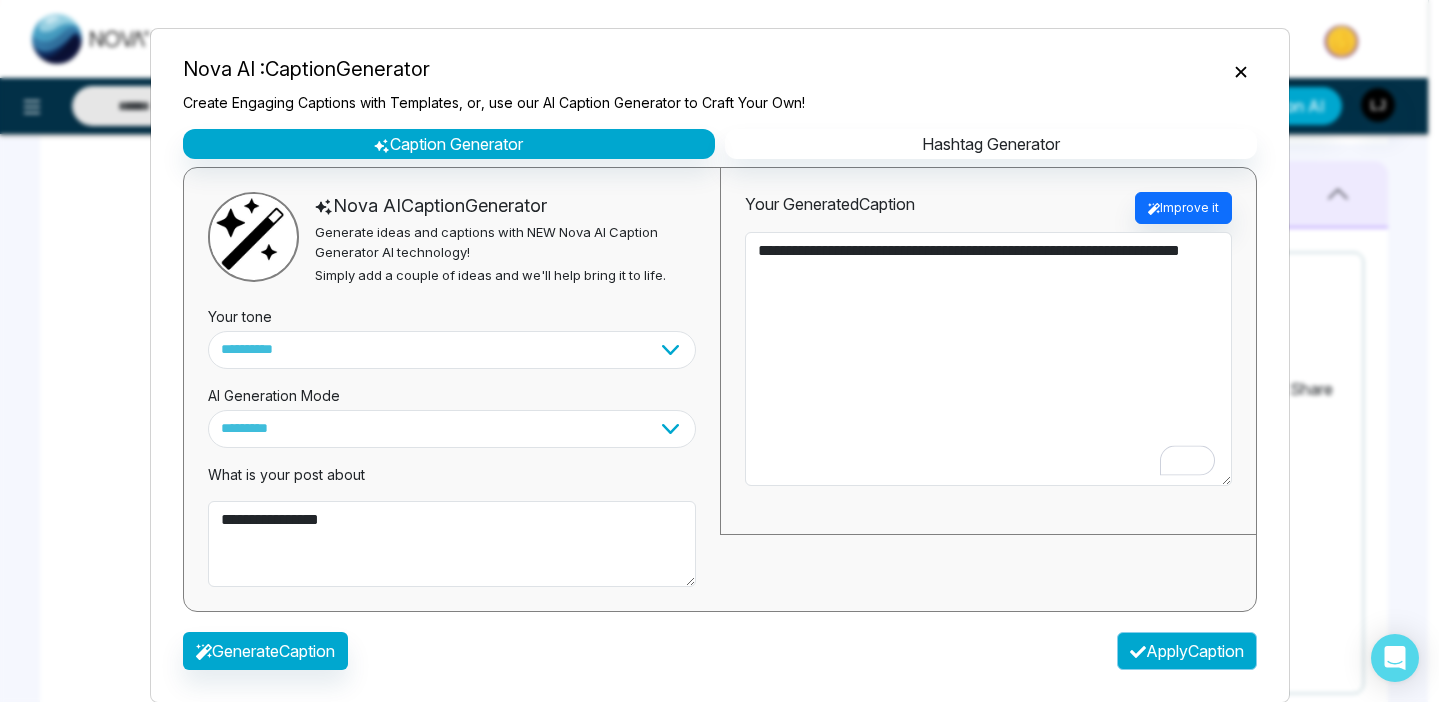 type on "**********" 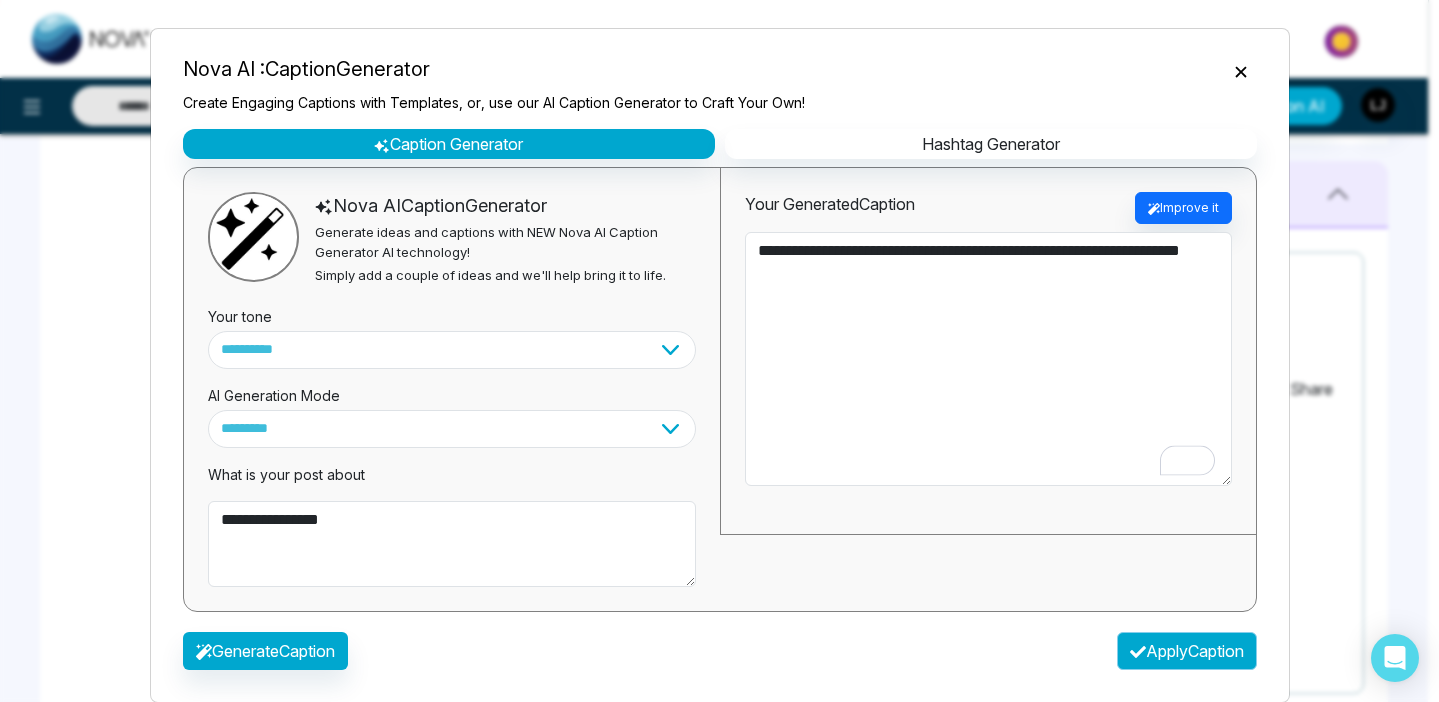 type on "**********" 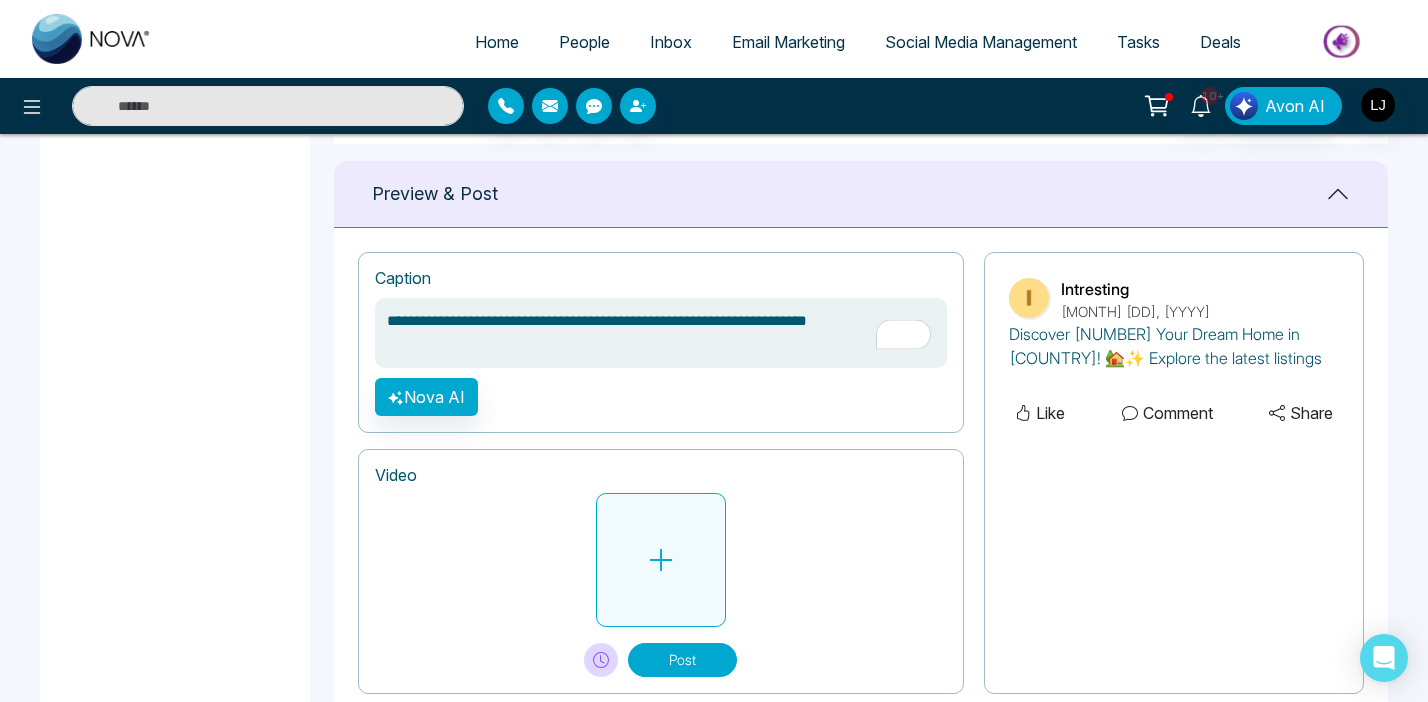 click at bounding box center (661, 560) 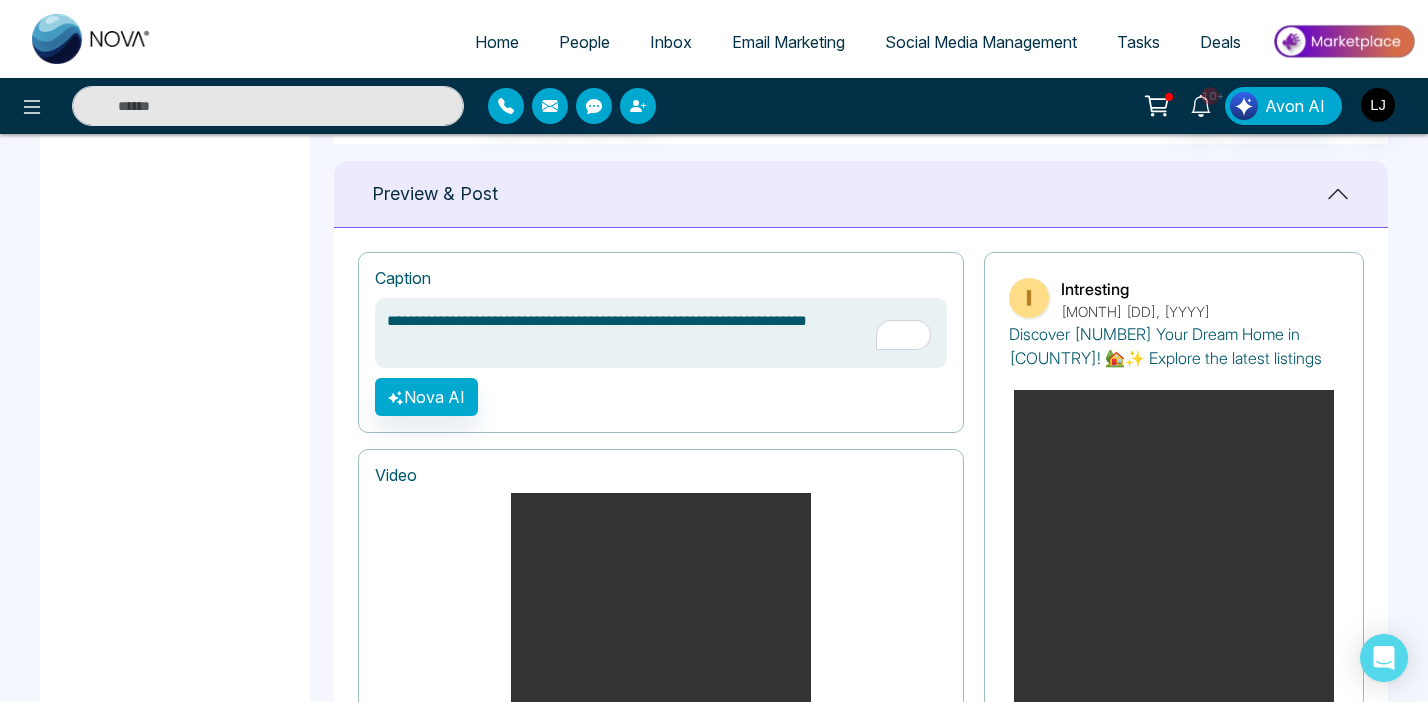 scroll, scrollTop: 1268, scrollLeft: 0, axis: vertical 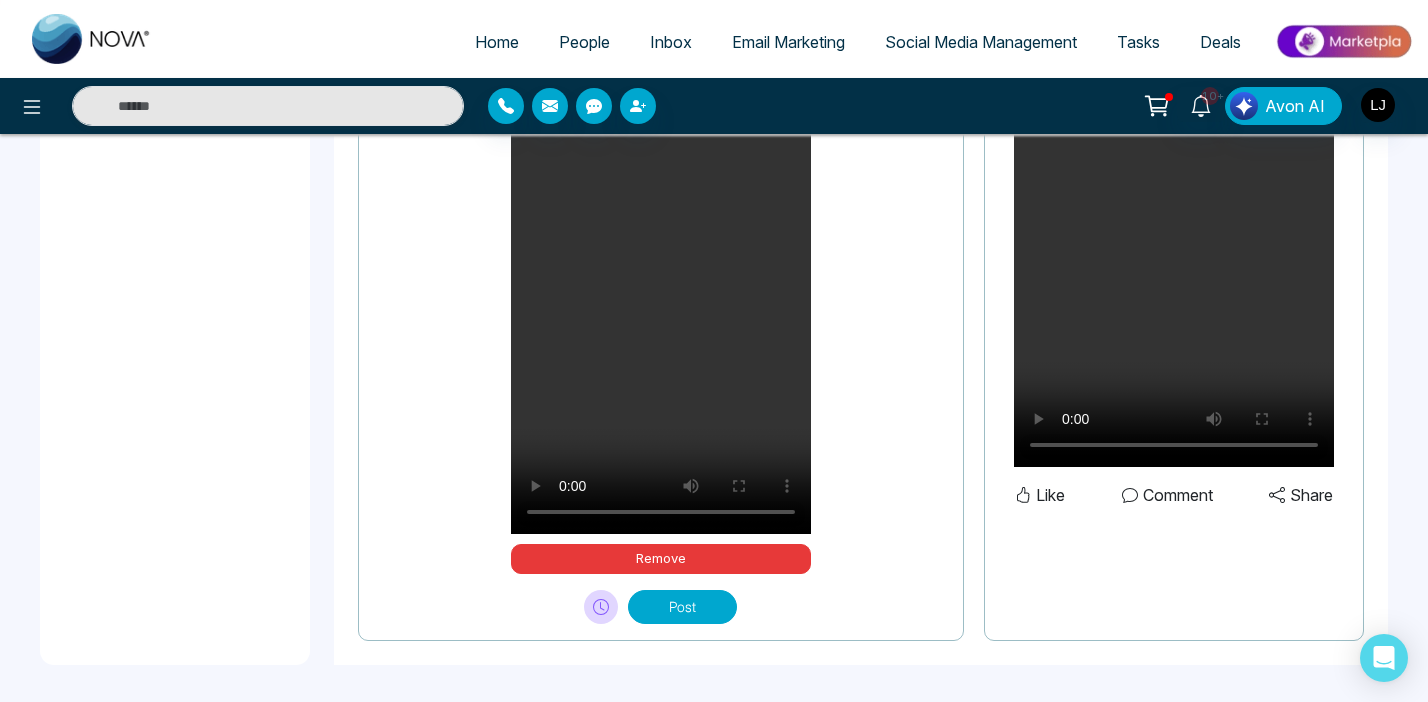 click on "Post" at bounding box center [682, 607] 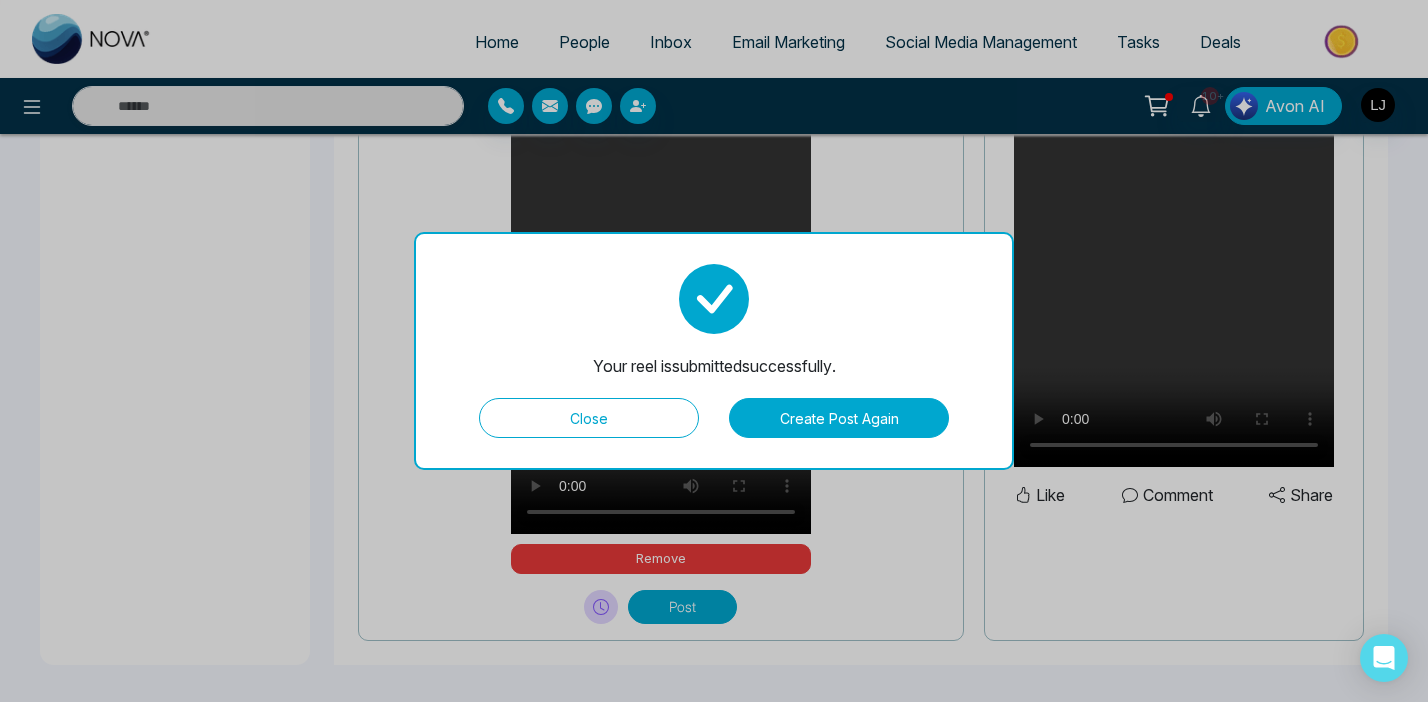 click on "Your reel is  submitted  successfully." at bounding box center (714, 366) 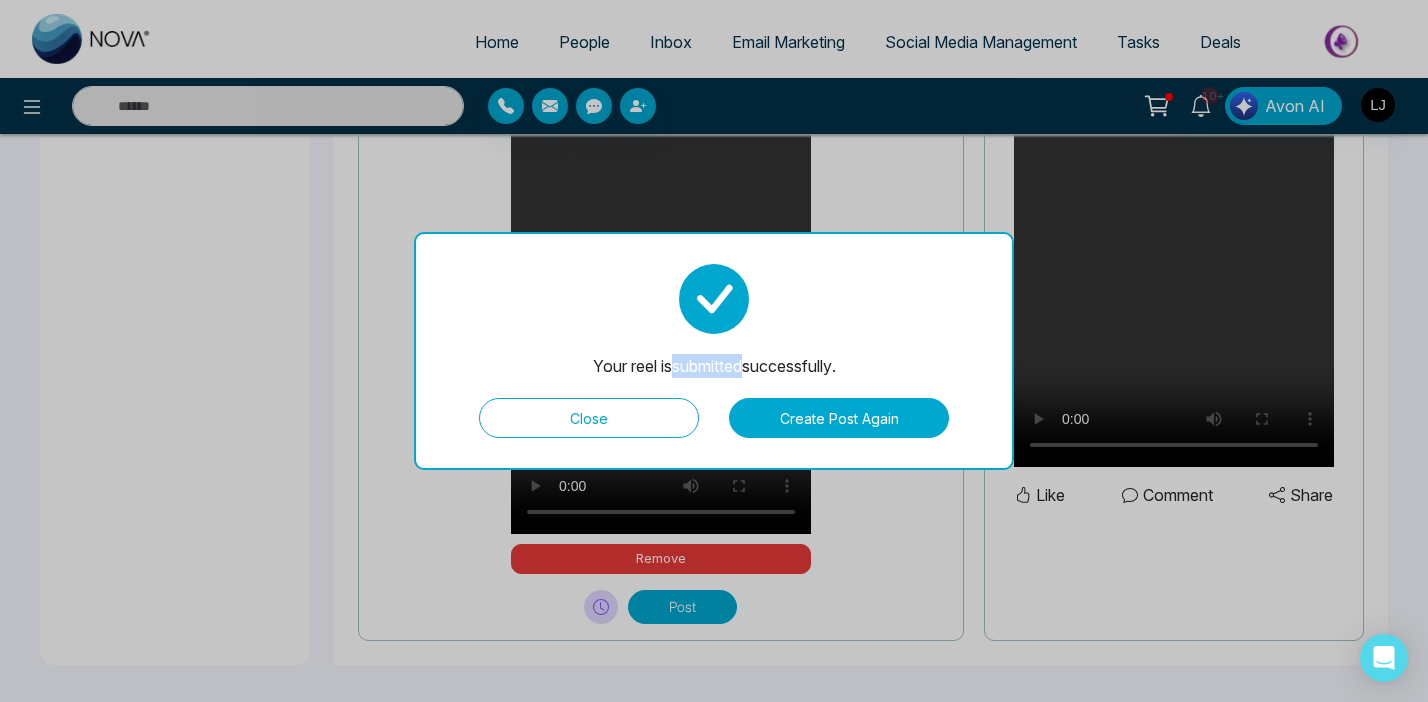 click on "Your reel is  submitted  successfully." at bounding box center (714, 366) 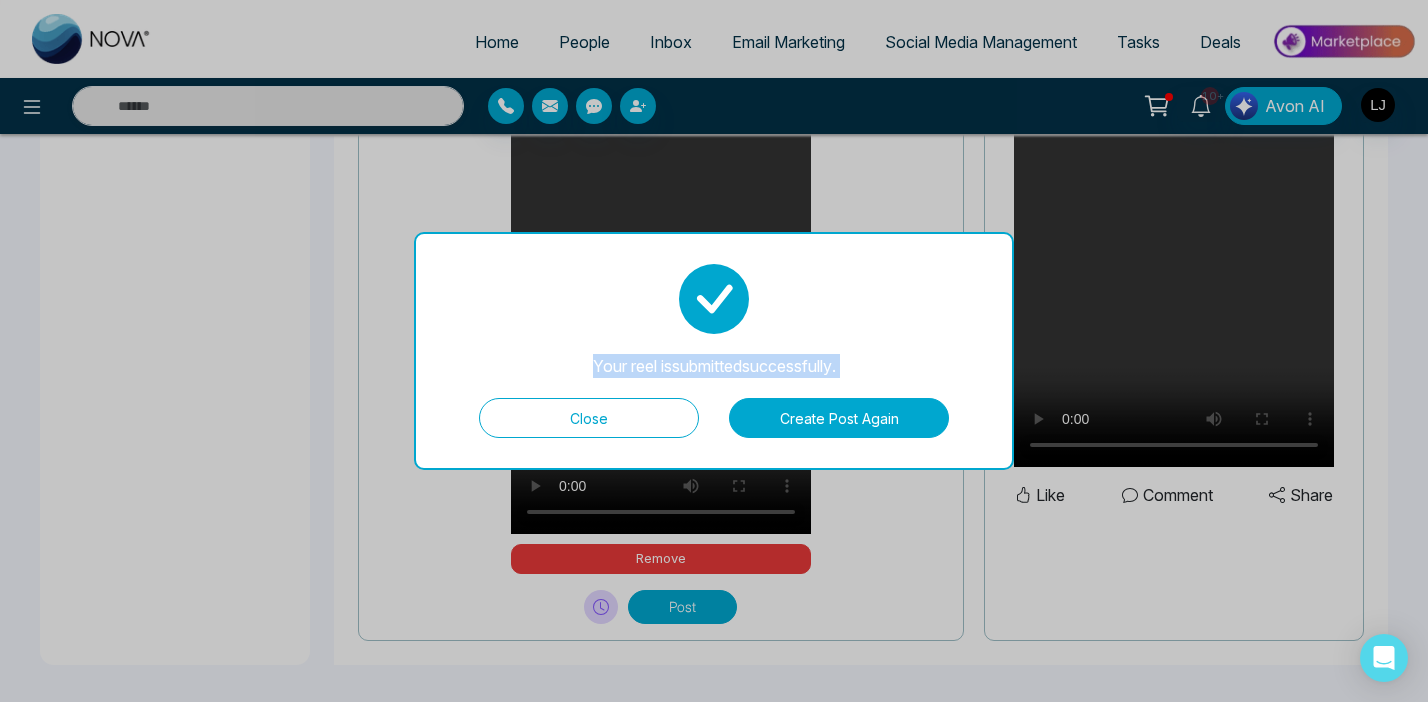 click on "Your reel is  submitted  successfully." at bounding box center (714, 366) 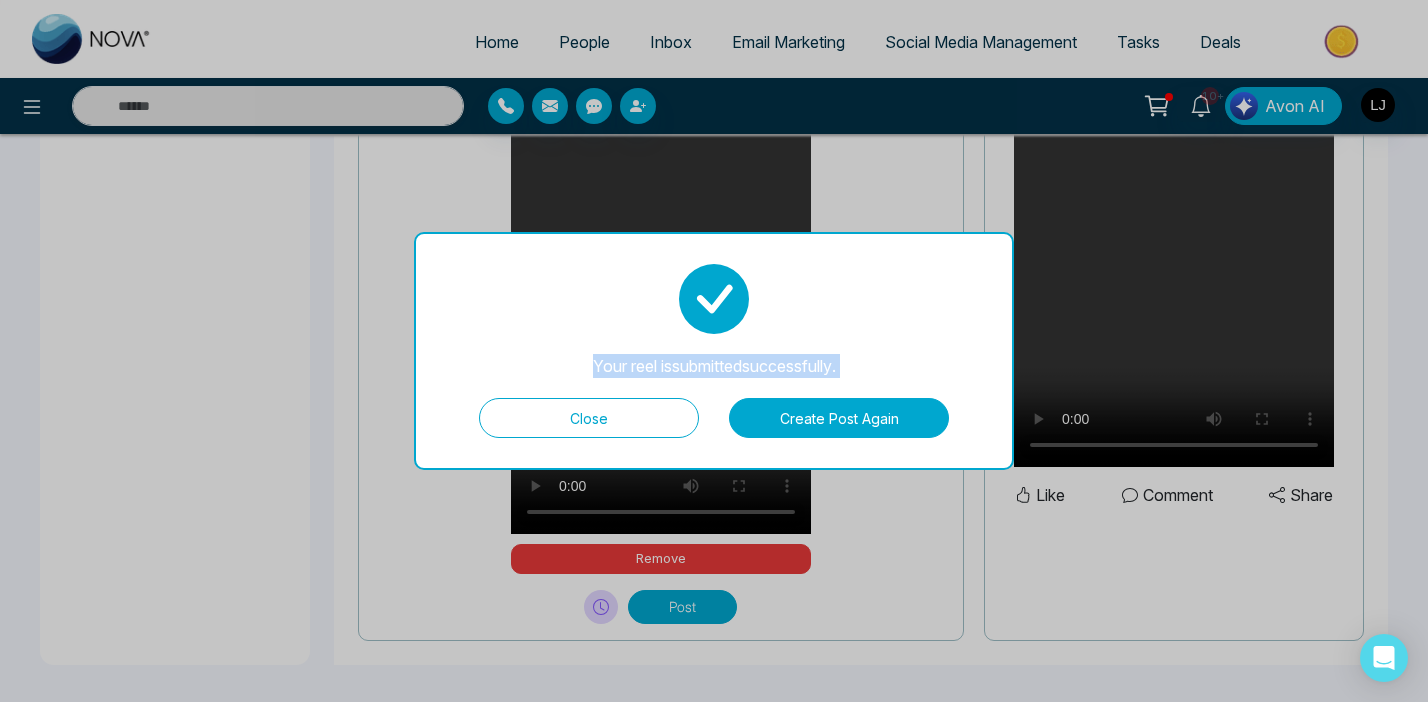 click on "Your reel is  submitted  successfully." at bounding box center [714, 366] 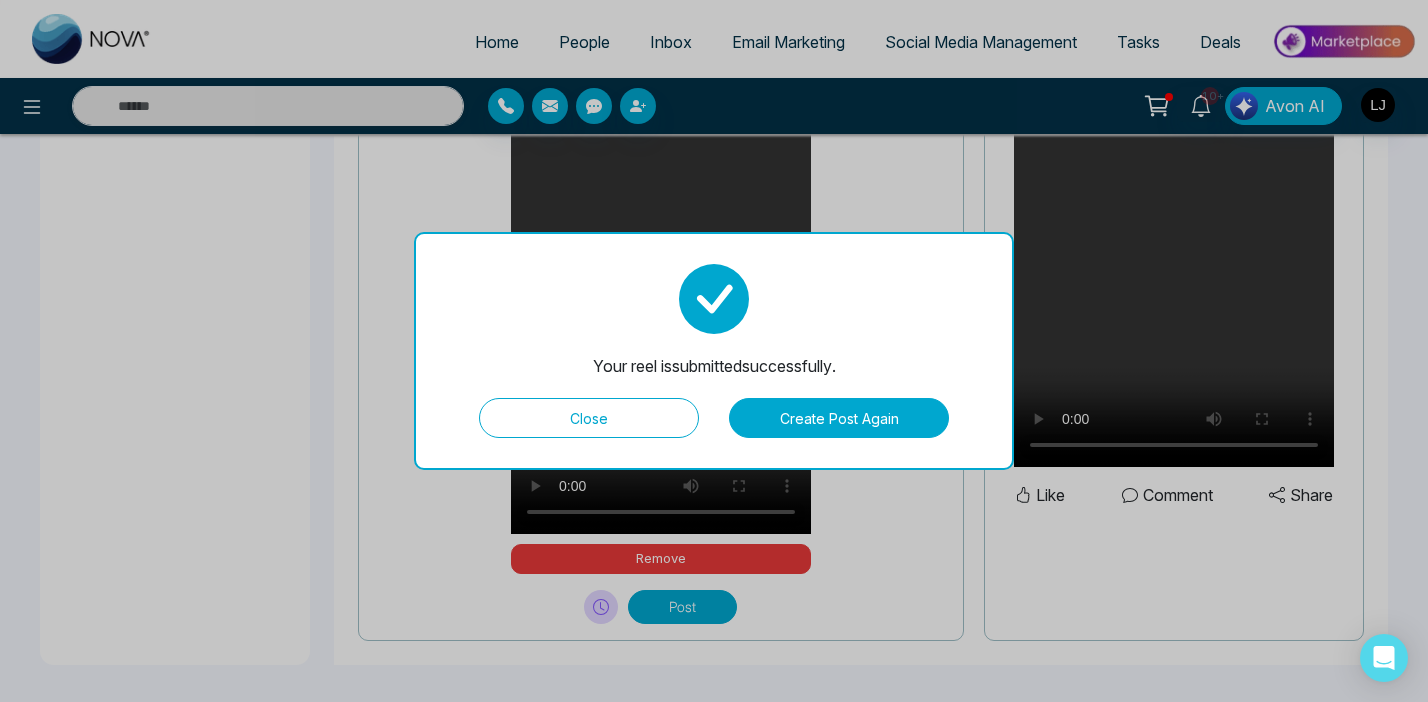 click on "Your reel is  submitted  successfully." at bounding box center [714, 366] 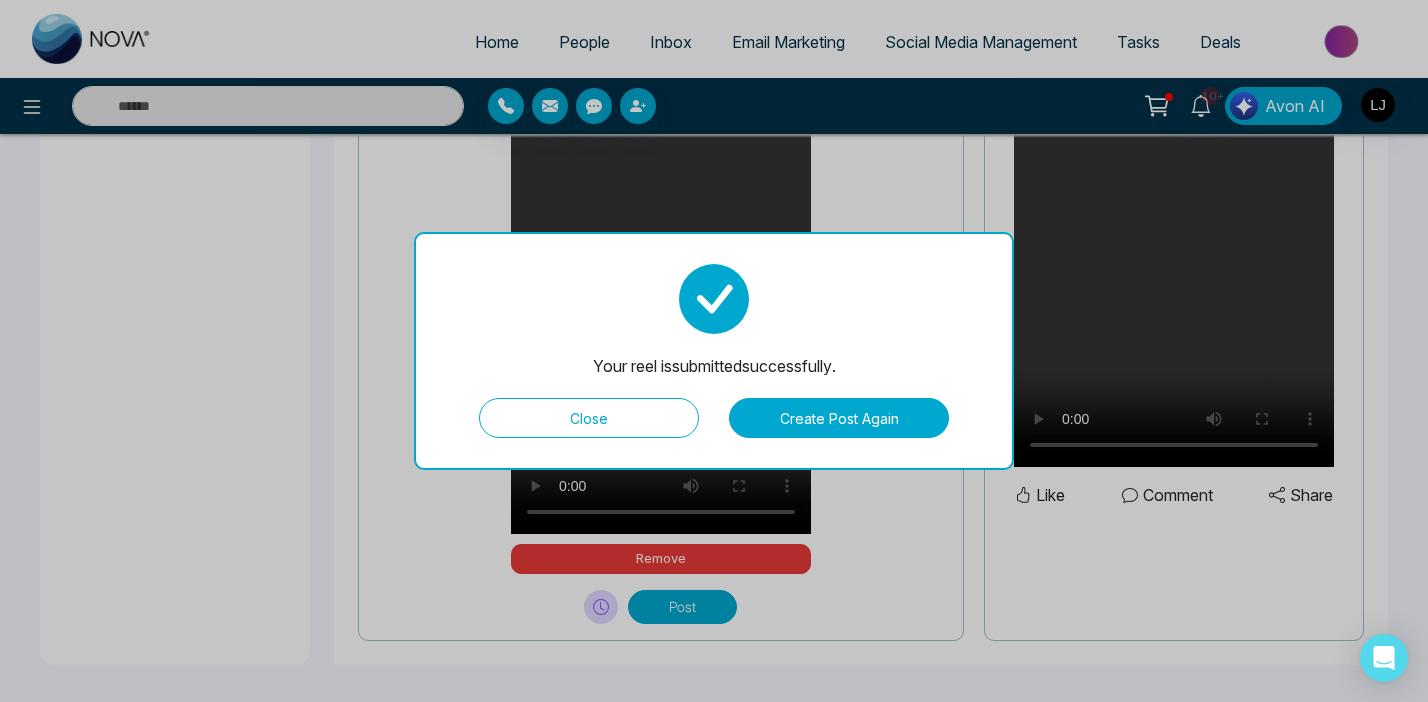 click on "Close" at bounding box center [589, 418] 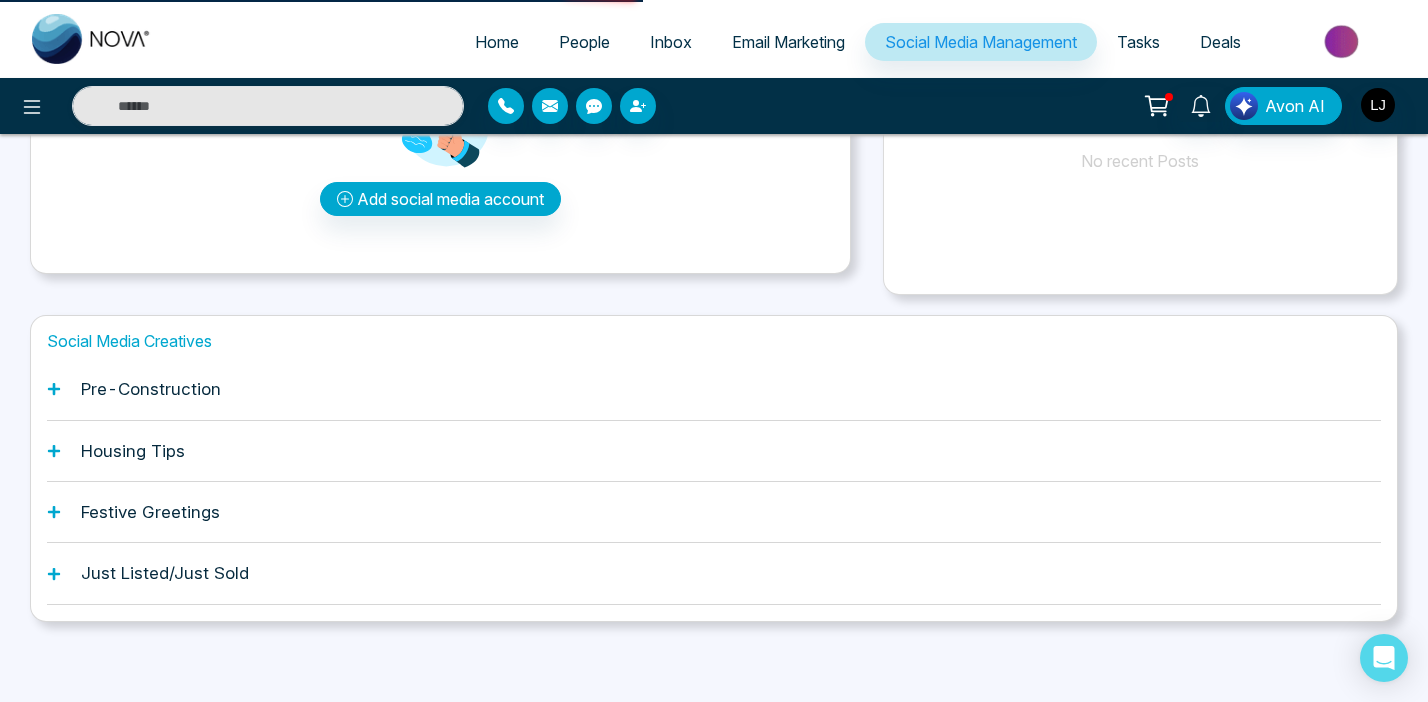 scroll, scrollTop: 0, scrollLeft: 0, axis: both 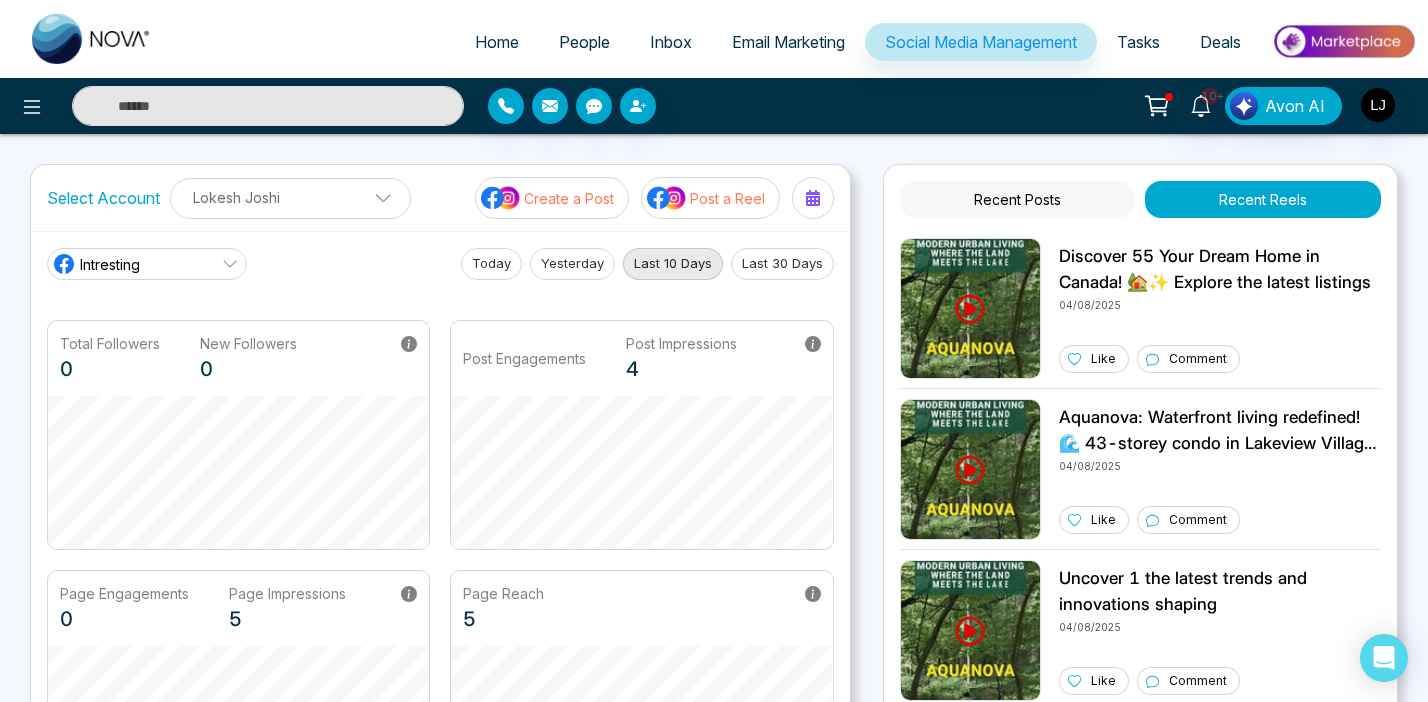 click on "10+ Avon AI" at bounding box center [1130, 106] 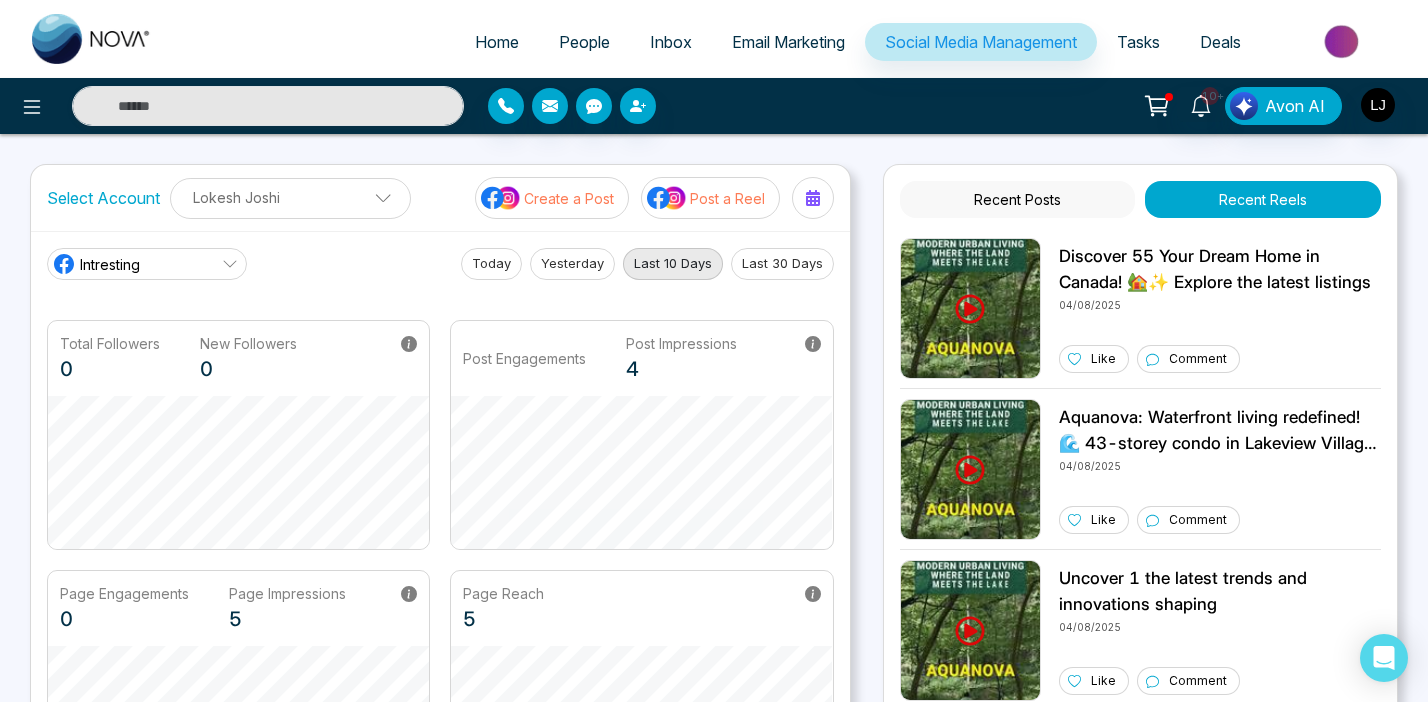 click on "Recent Posts" at bounding box center [1018, 199] 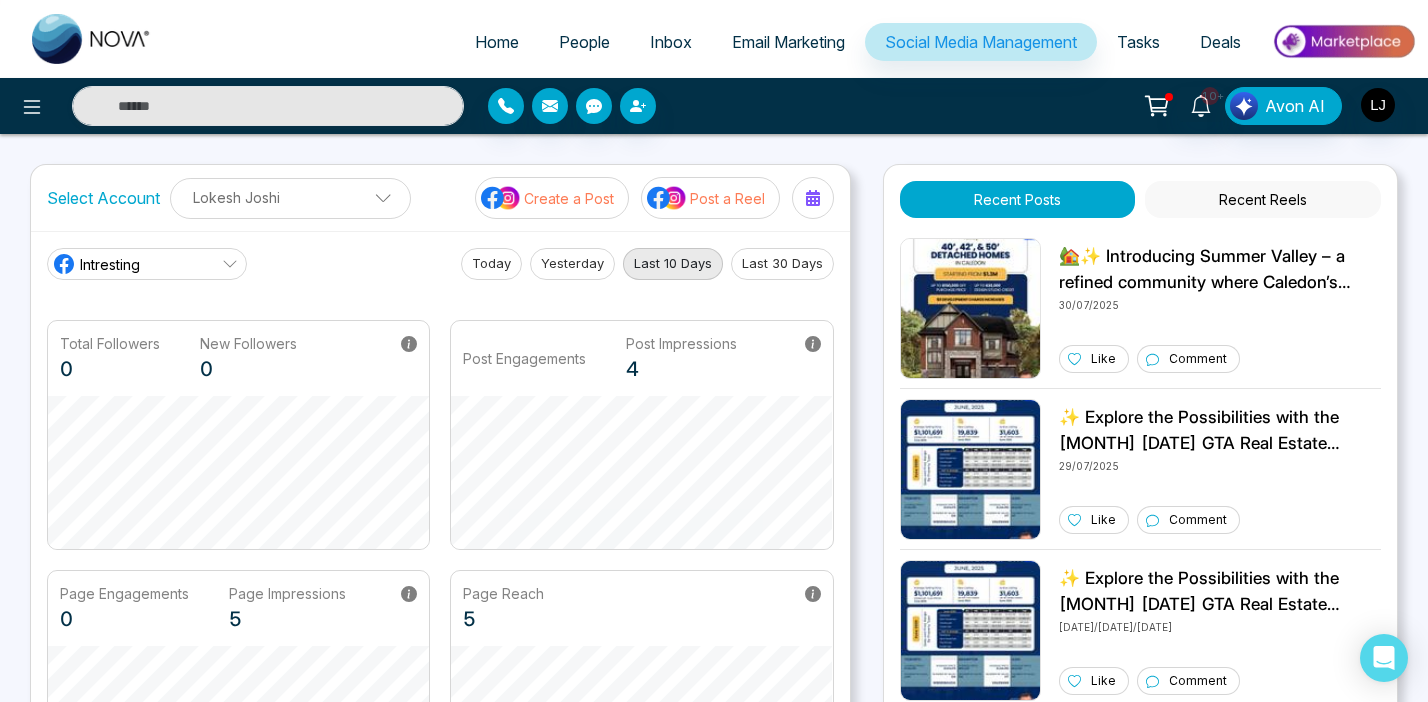 click on "10+ Avon AI" at bounding box center (1130, 106) 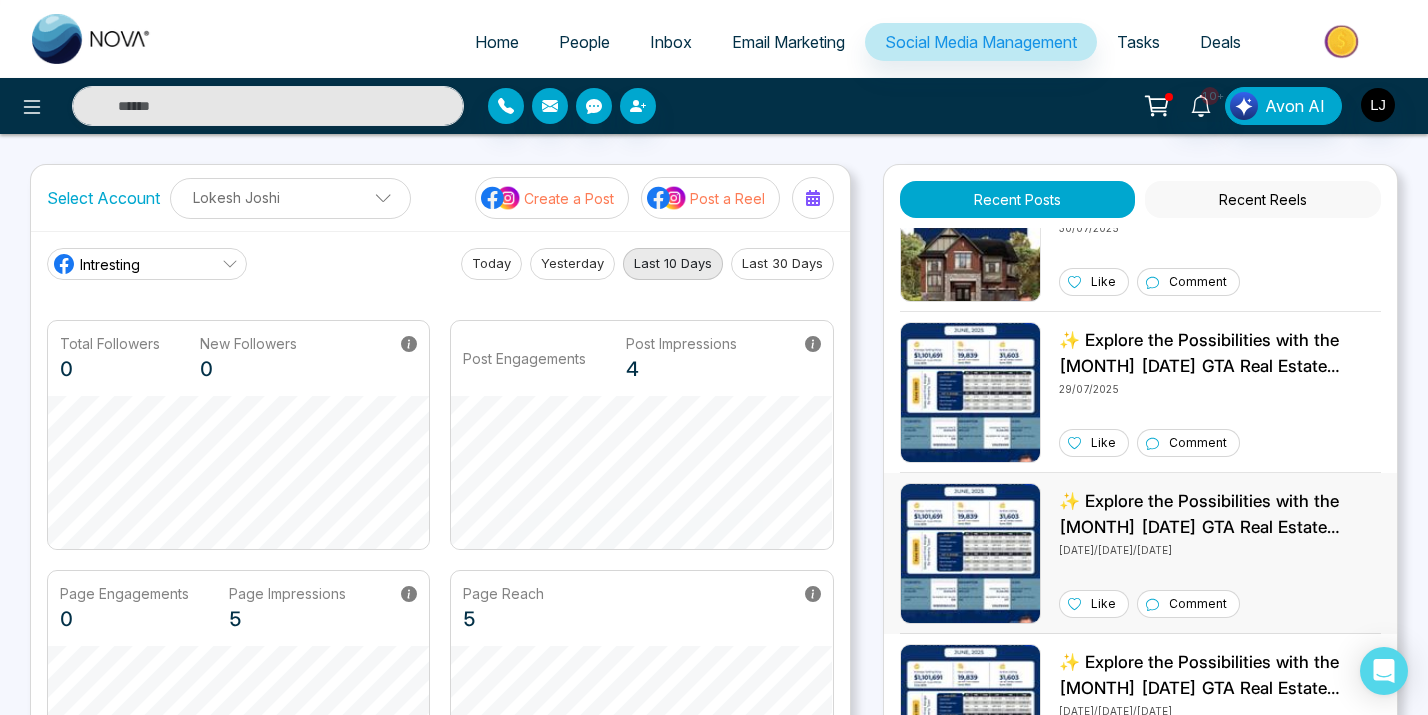 scroll, scrollTop: 0, scrollLeft: 0, axis: both 